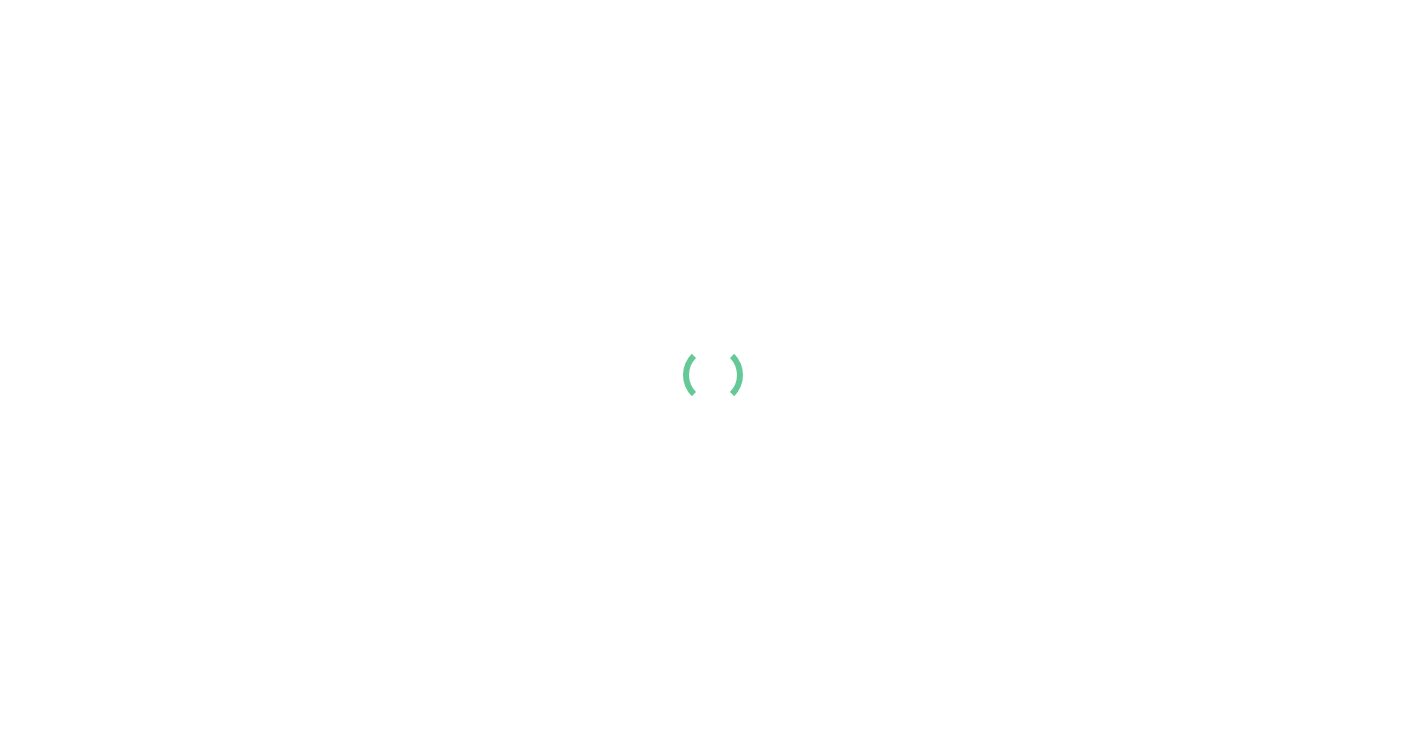 scroll, scrollTop: 0, scrollLeft: 0, axis: both 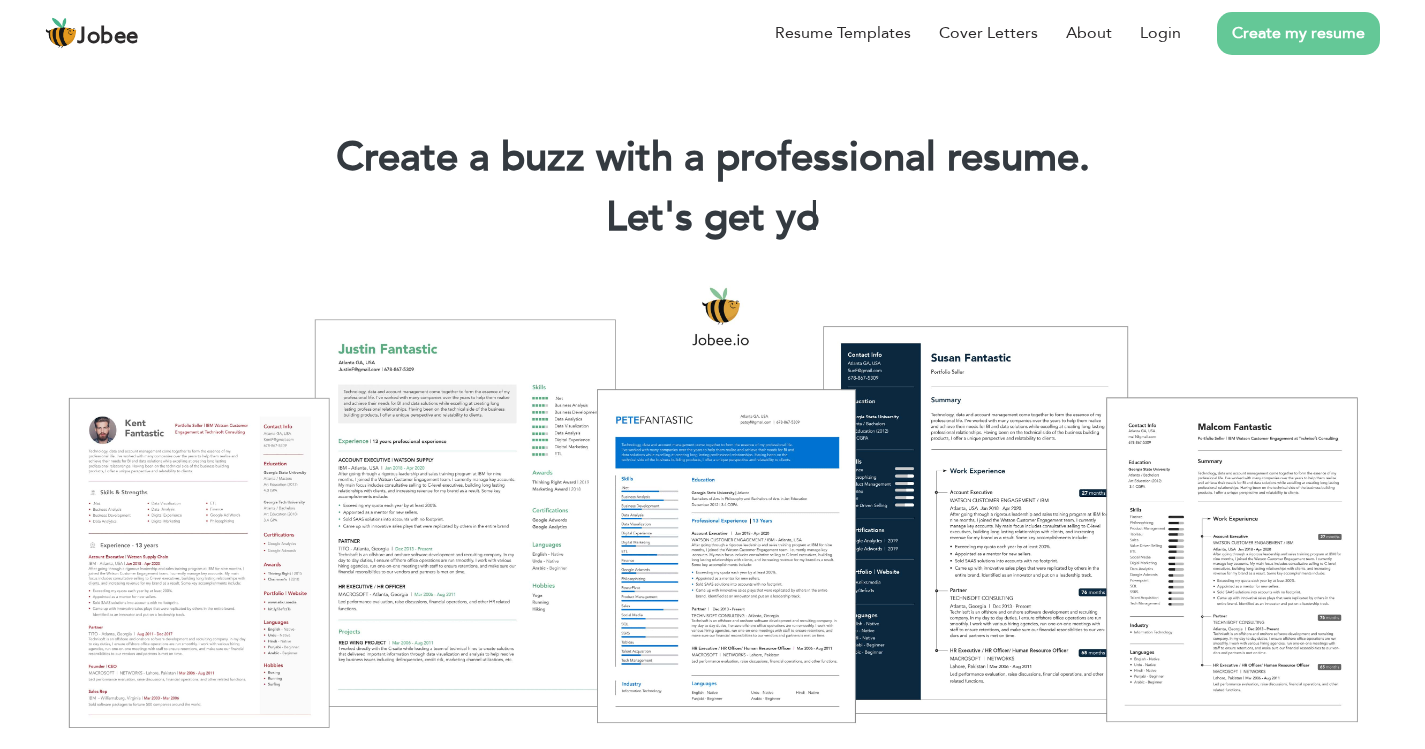 click on "Create my resume" at bounding box center [1280, 33] 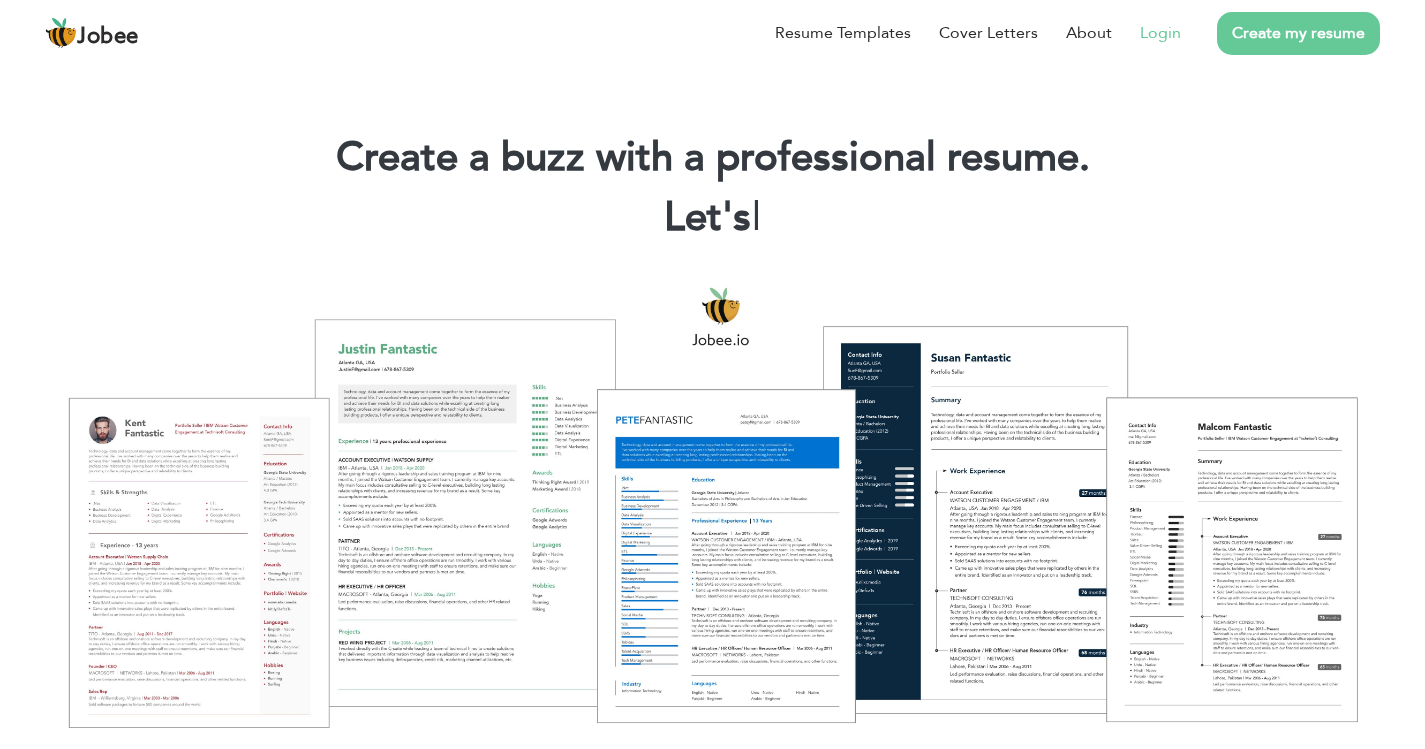 click on "Login" at bounding box center [1160, 33] 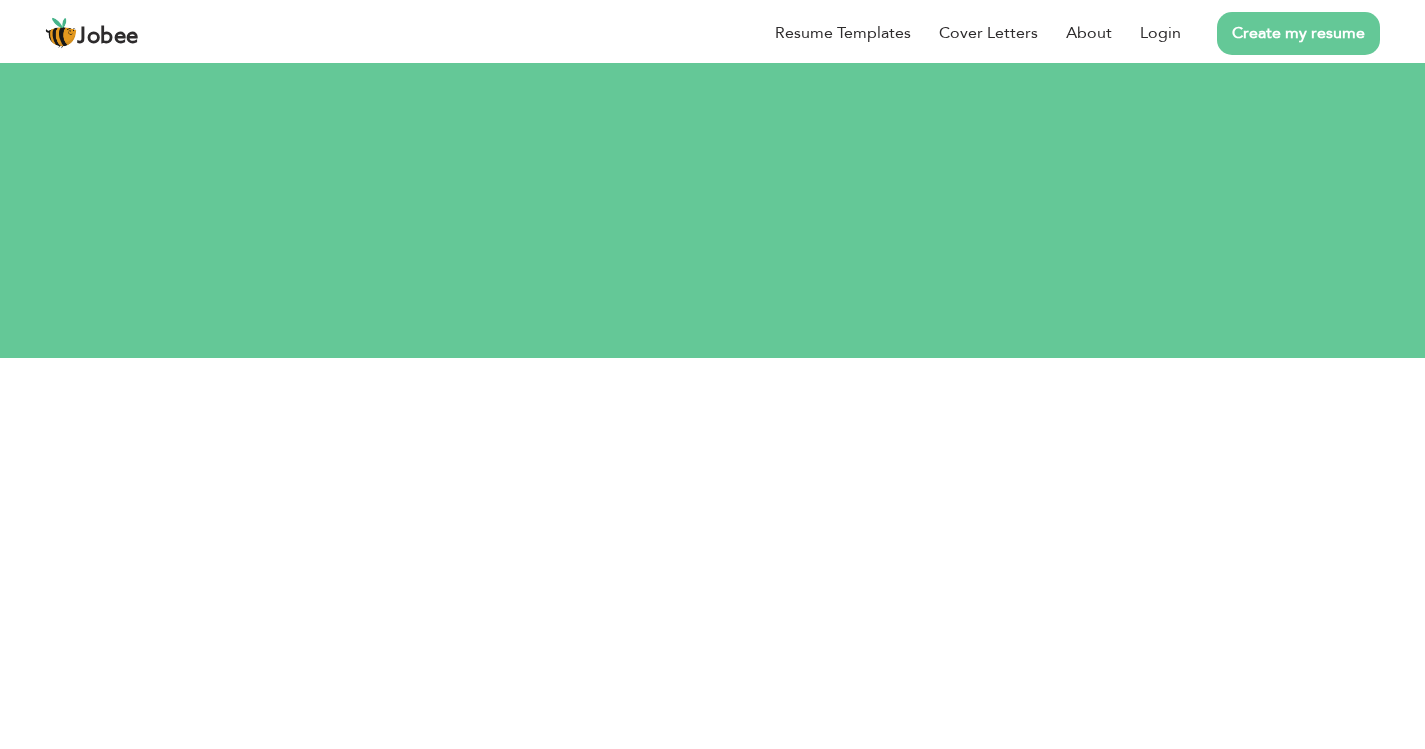 scroll, scrollTop: 0, scrollLeft: 0, axis: both 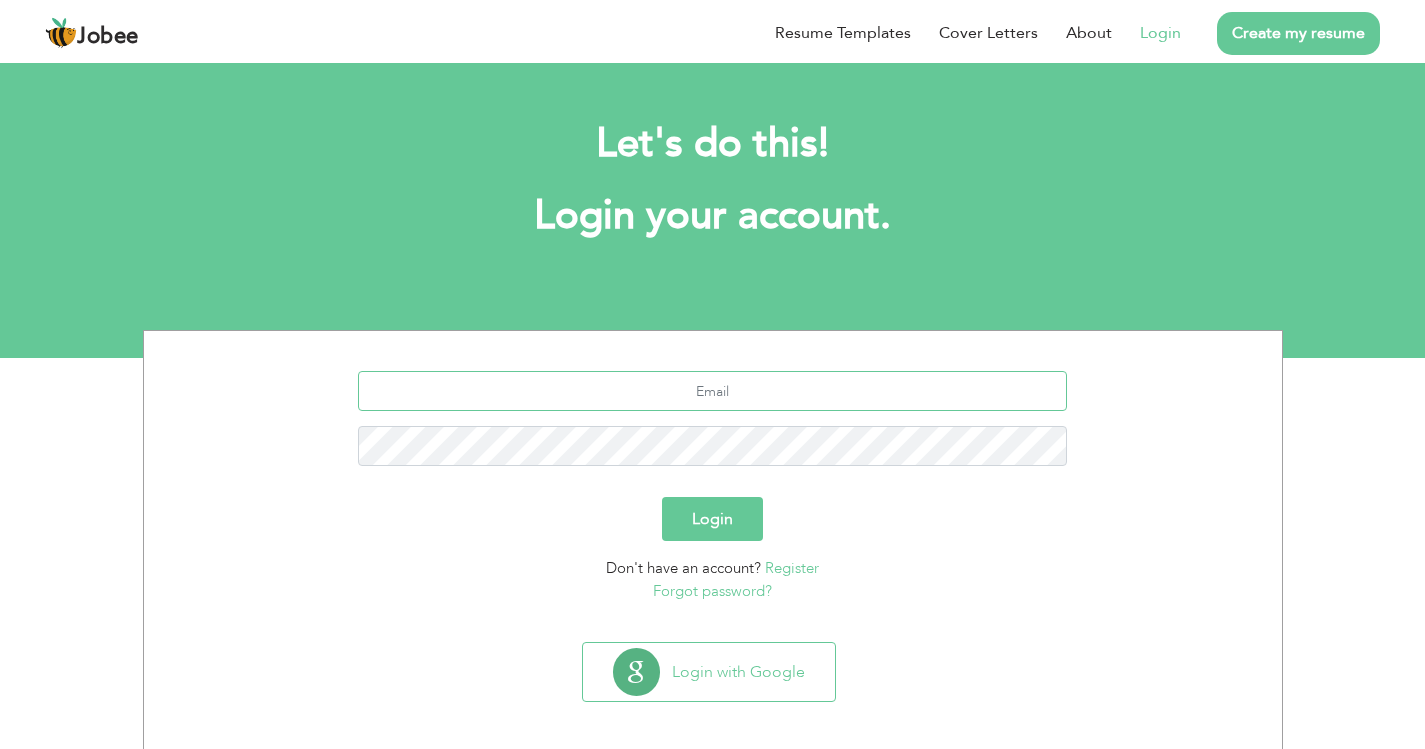 click at bounding box center (712, 391) 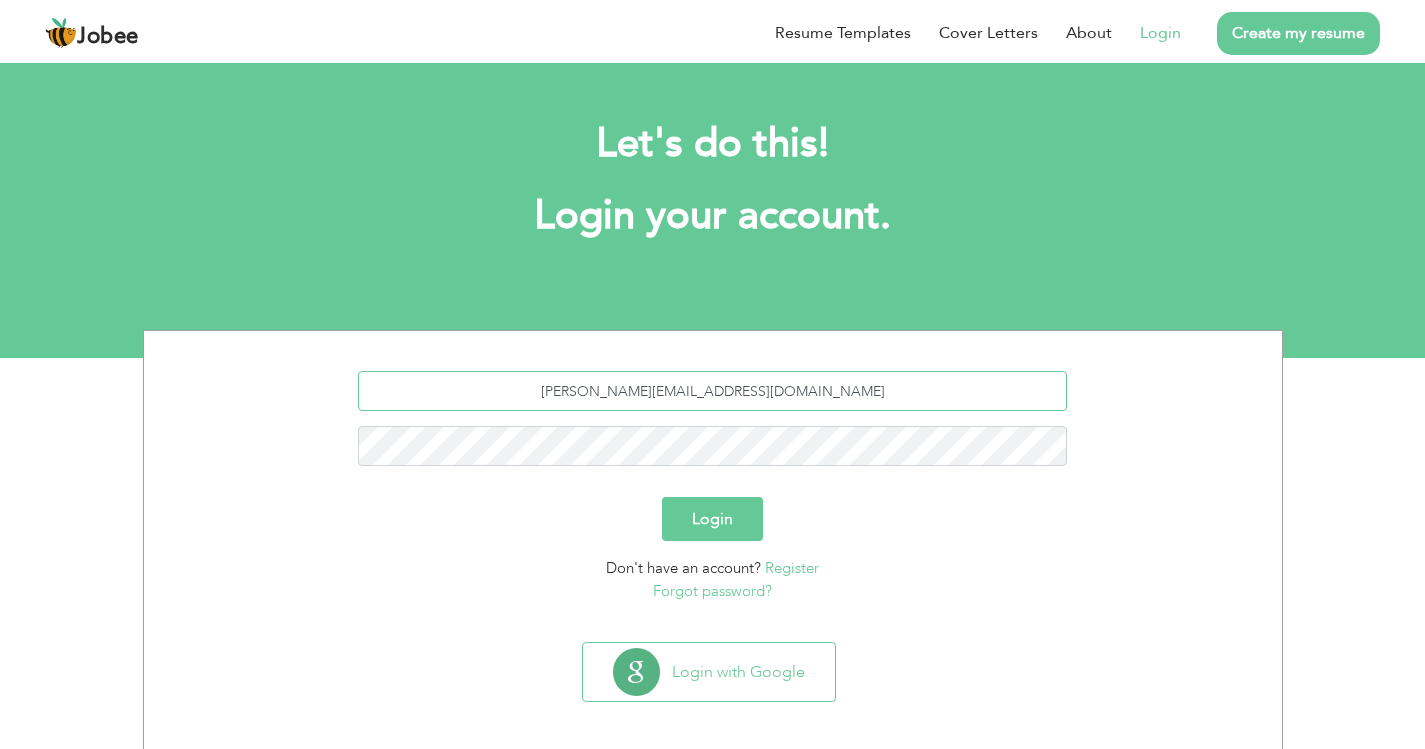 type on "salman.noul@gmail.com" 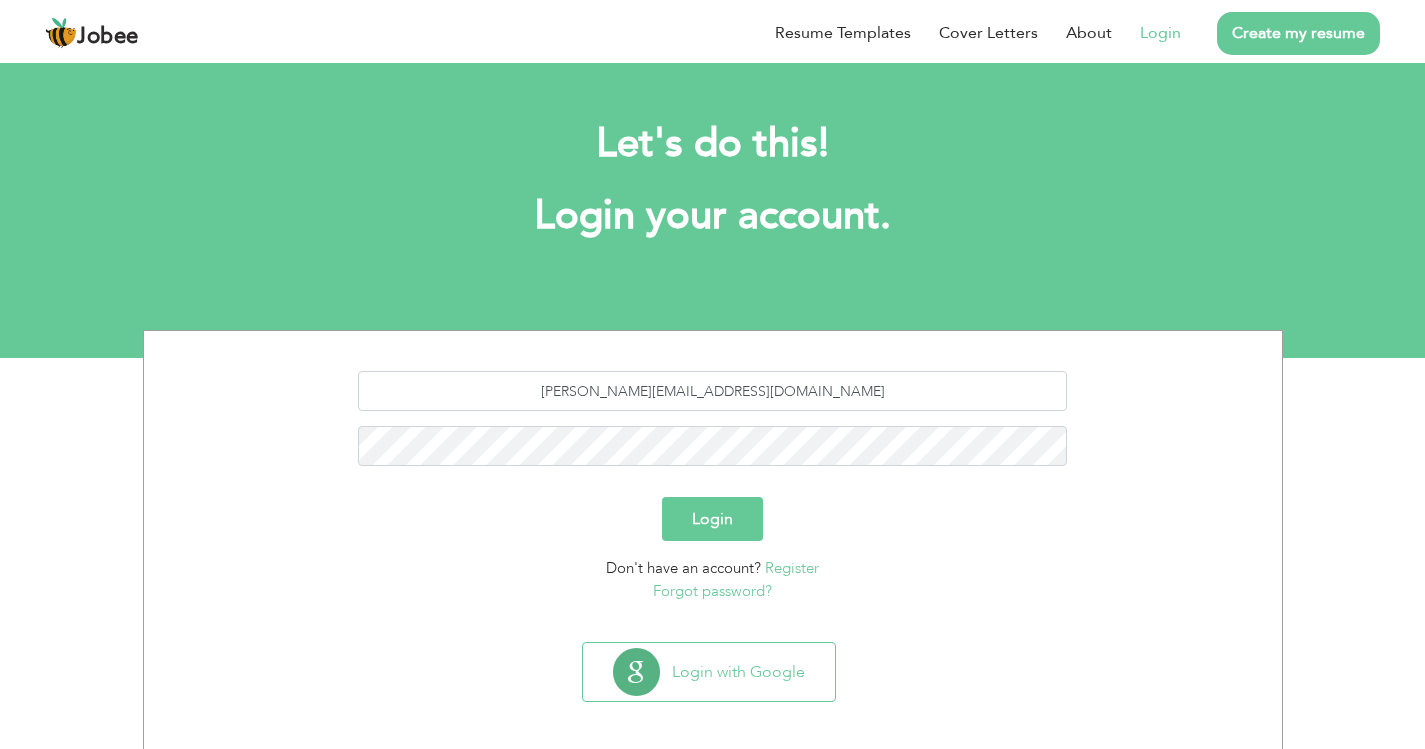 click on "Login" at bounding box center [712, 519] 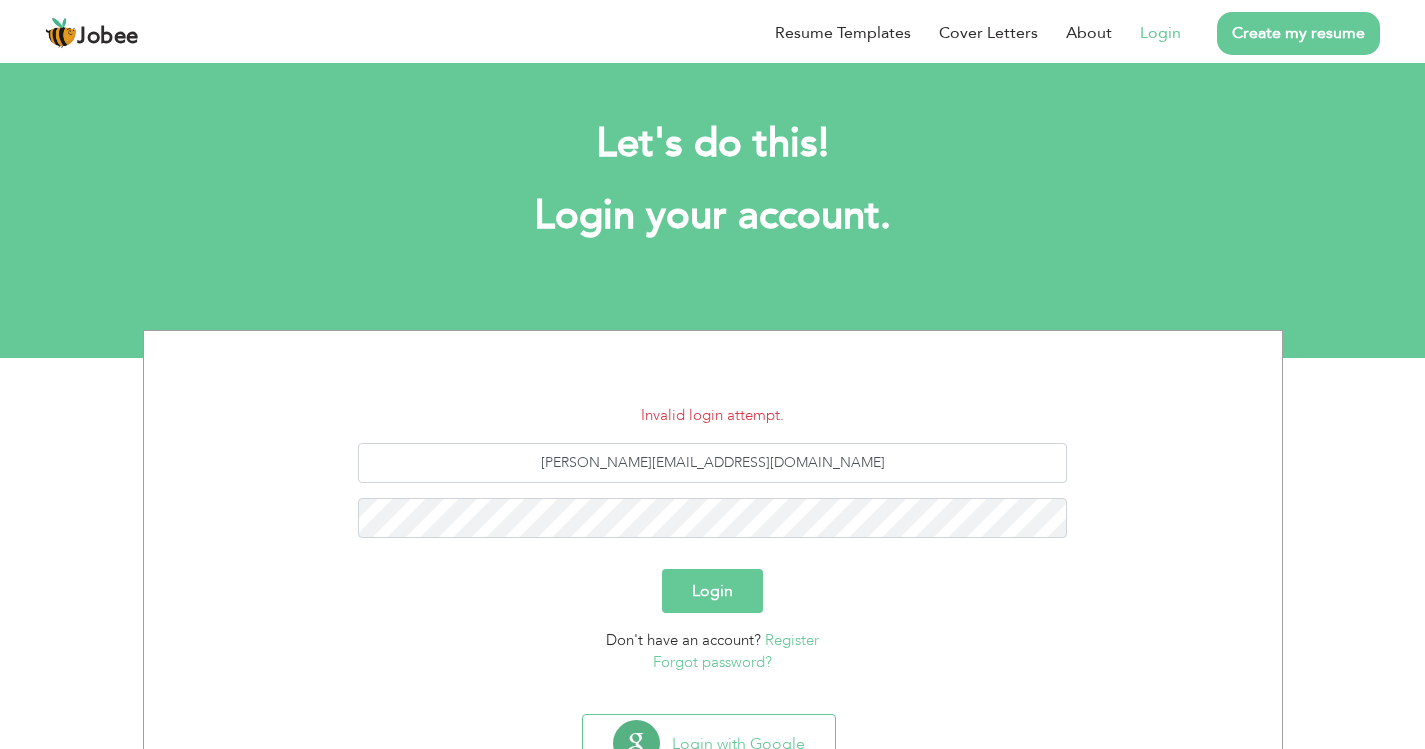 scroll, scrollTop: 0, scrollLeft: 0, axis: both 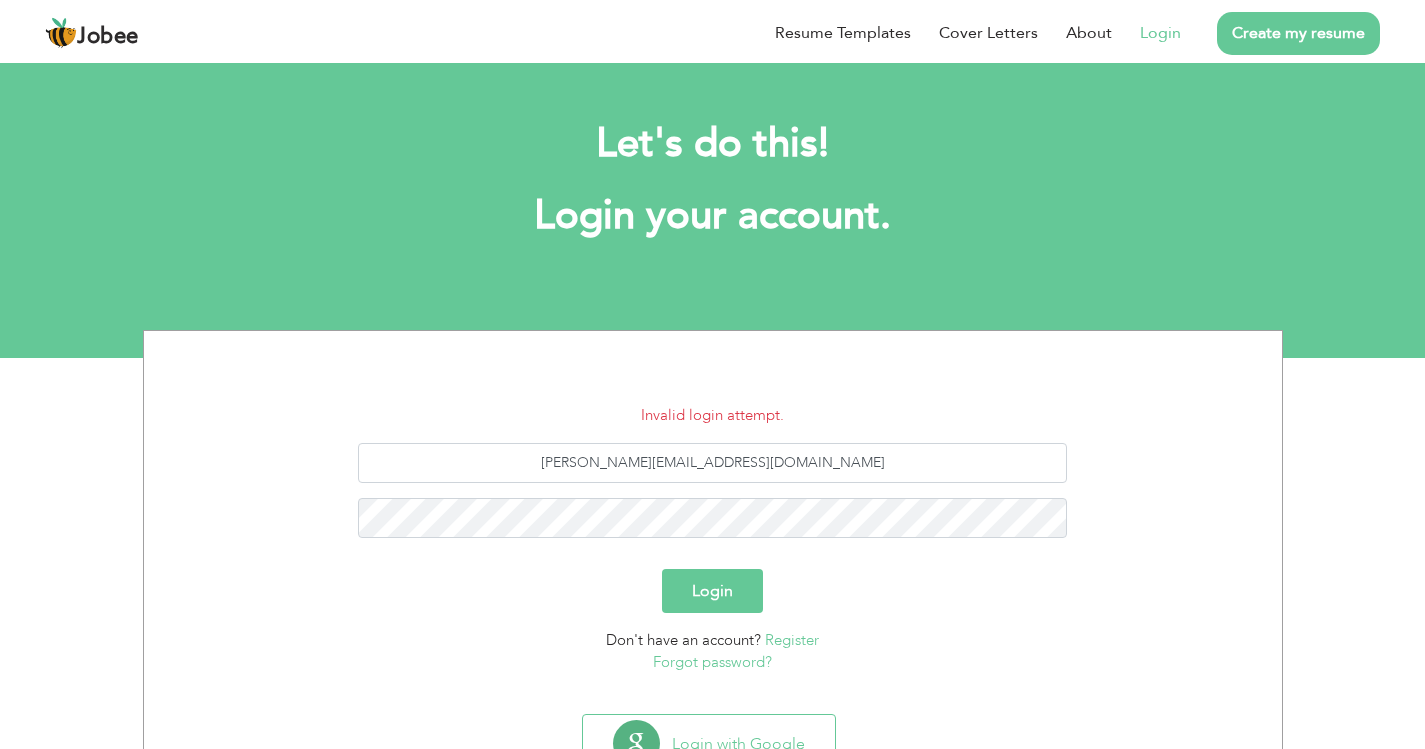 click on "Login" at bounding box center (712, 591) 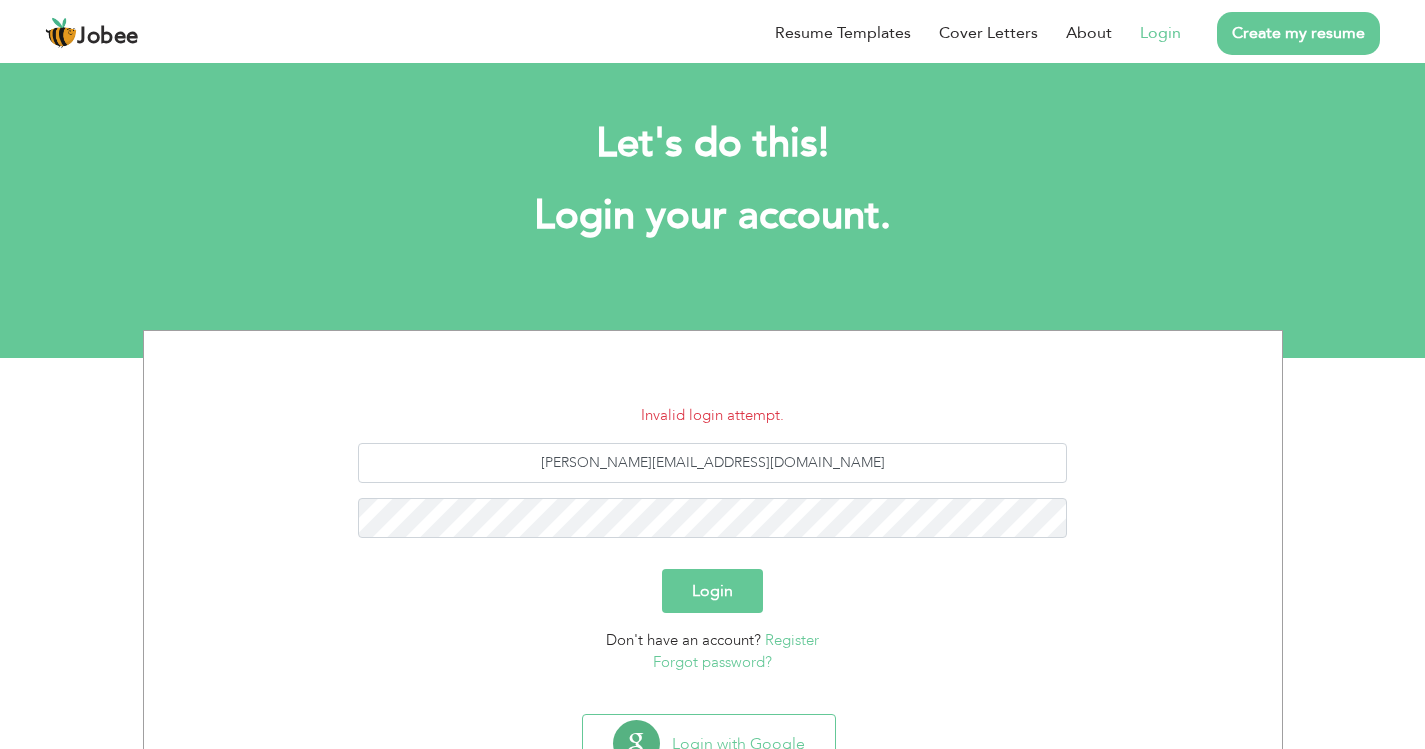 scroll, scrollTop: 0, scrollLeft: 0, axis: both 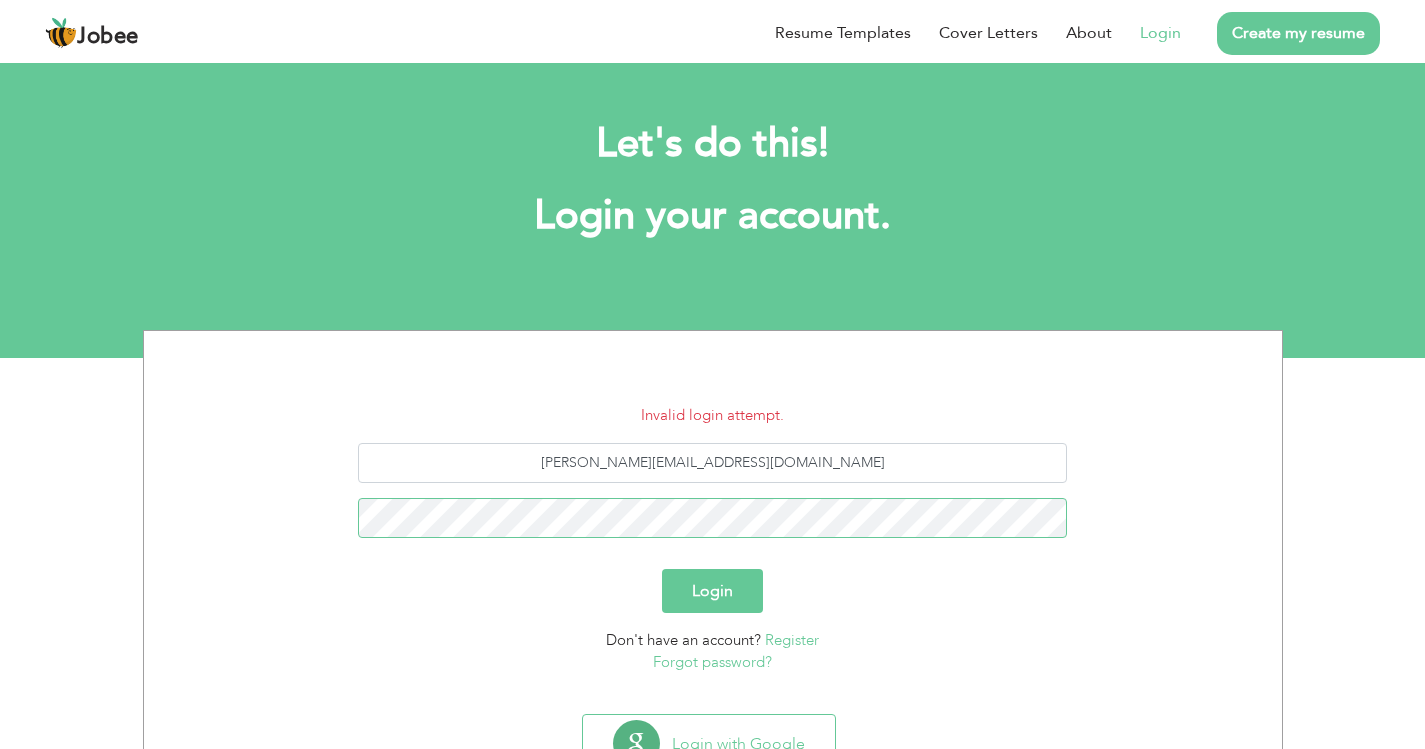click on "Login" at bounding box center (712, 591) 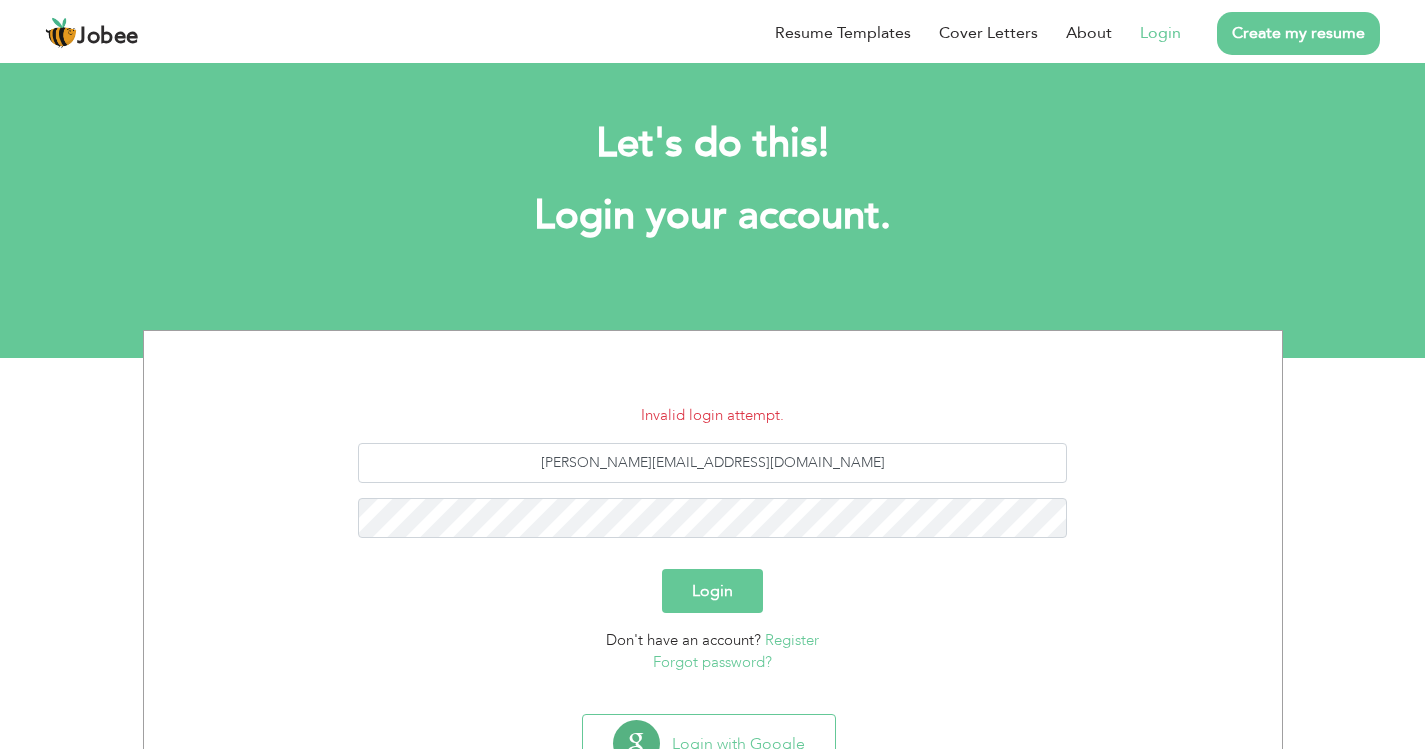 scroll, scrollTop: 0, scrollLeft: 0, axis: both 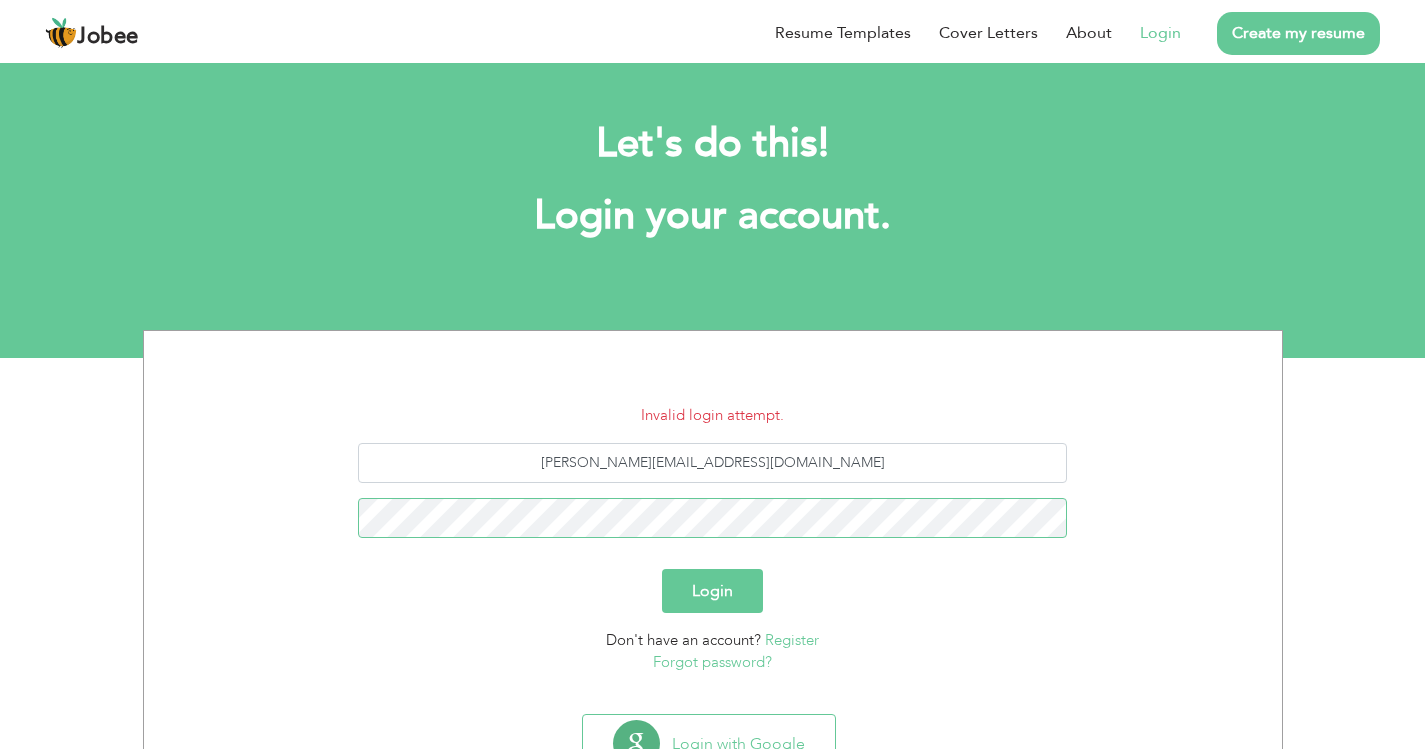 click on "Login" at bounding box center (712, 591) 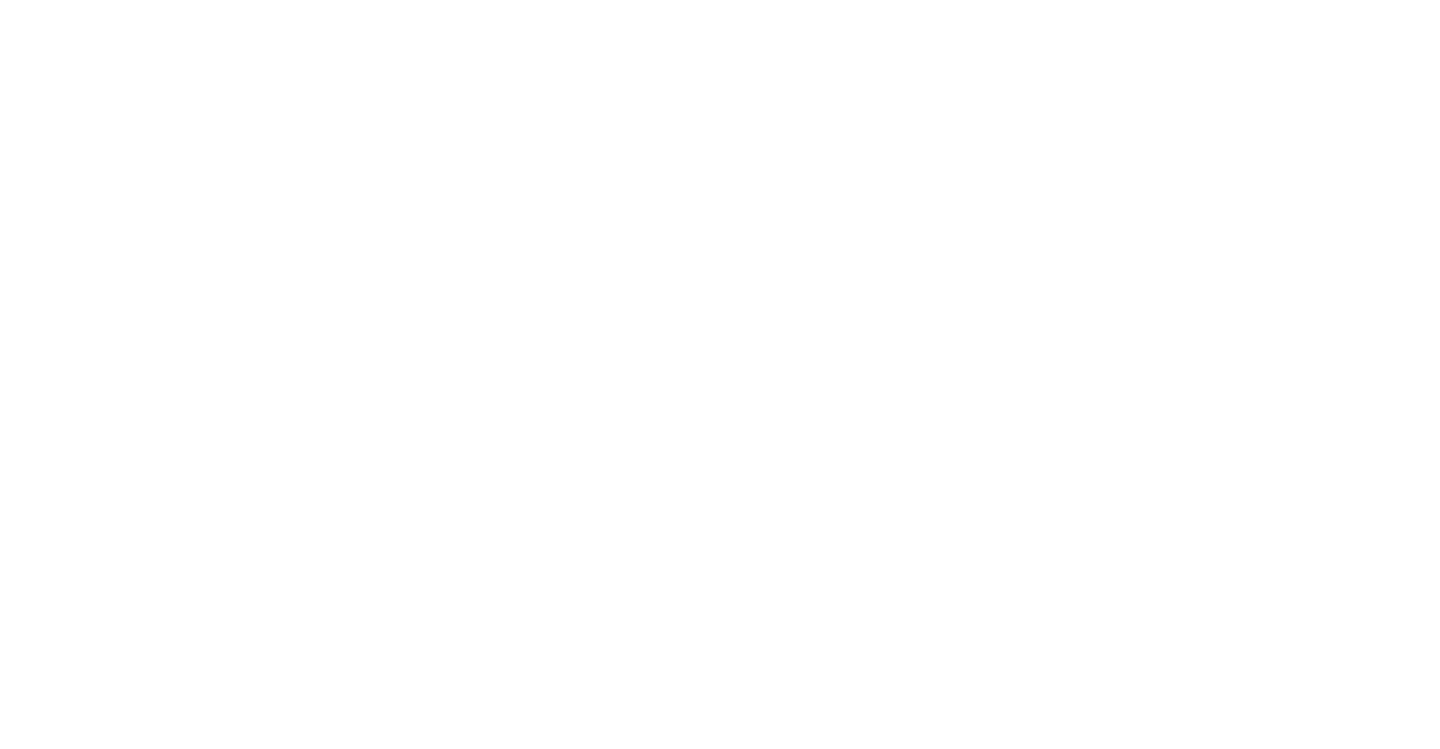 scroll, scrollTop: 0, scrollLeft: 0, axis: both 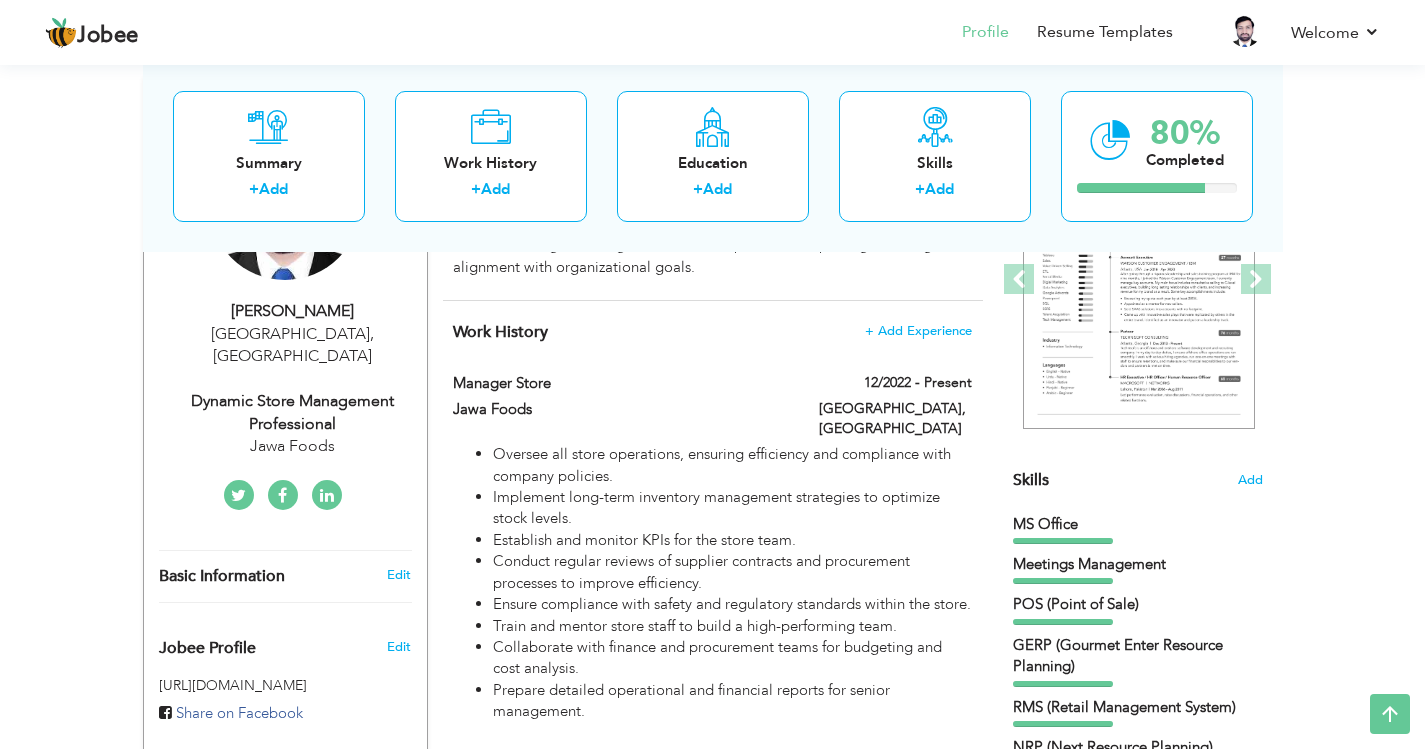 click on "Dynamic Store Management Professional" at bounding box center (293, 413) 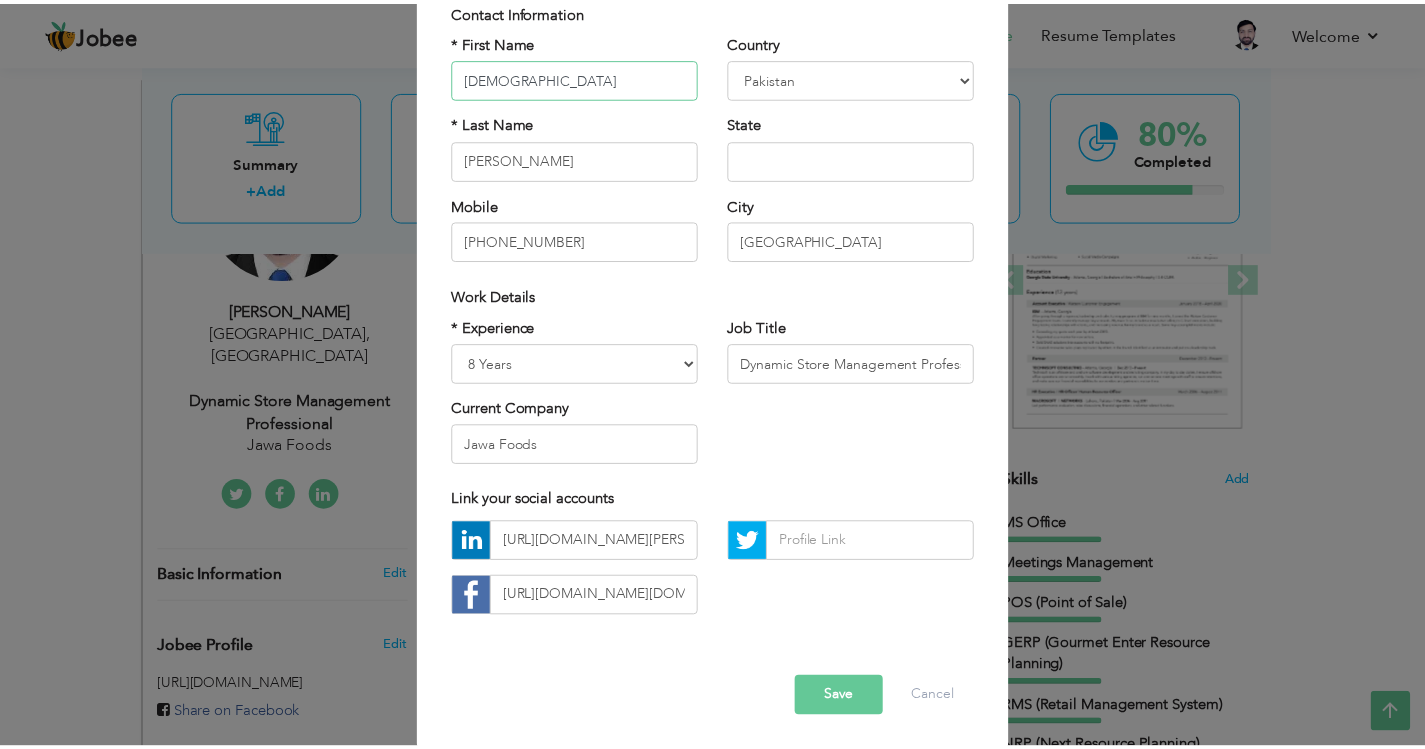 scroll, scrollTop: 164, scrollLeft: 0, axis: vertical 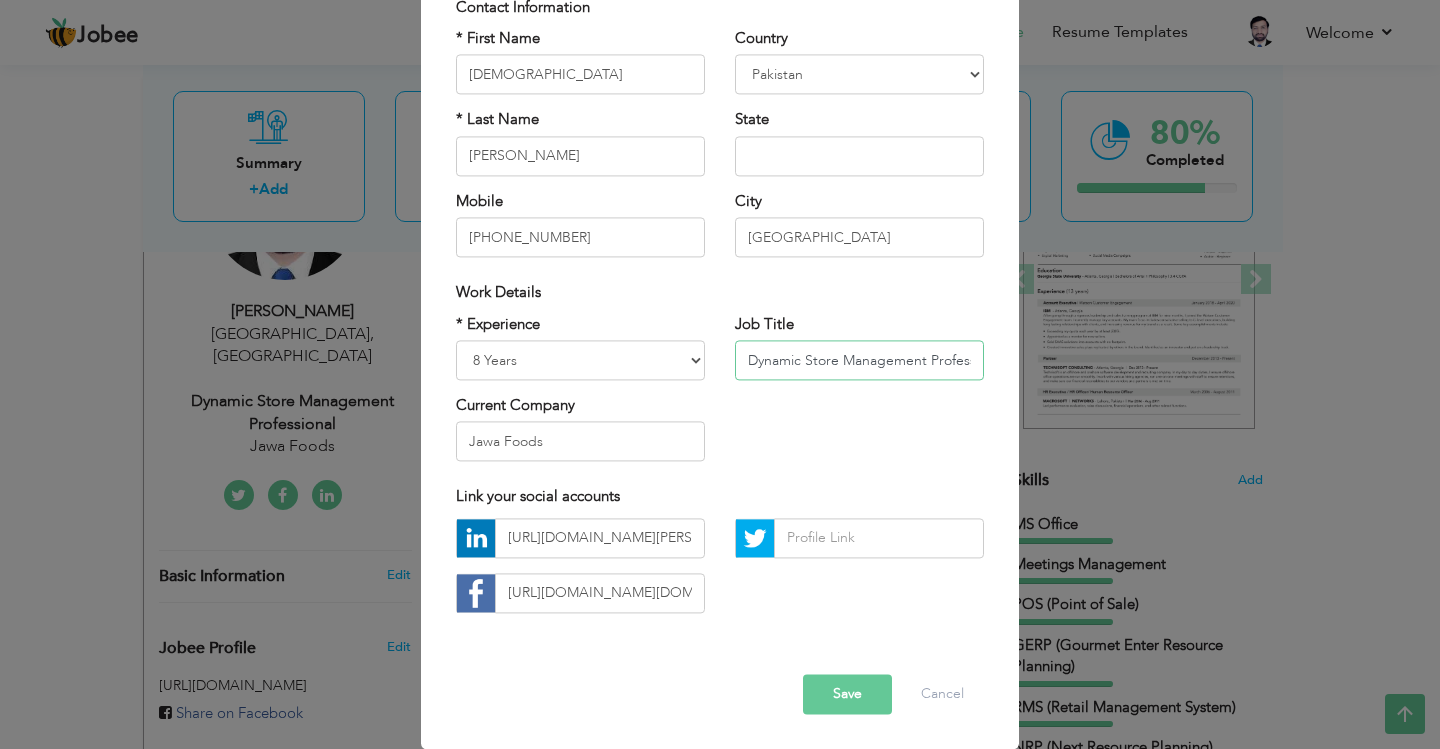 click on "Dynamic Store Management Professional" at bounding box center (859, 360) 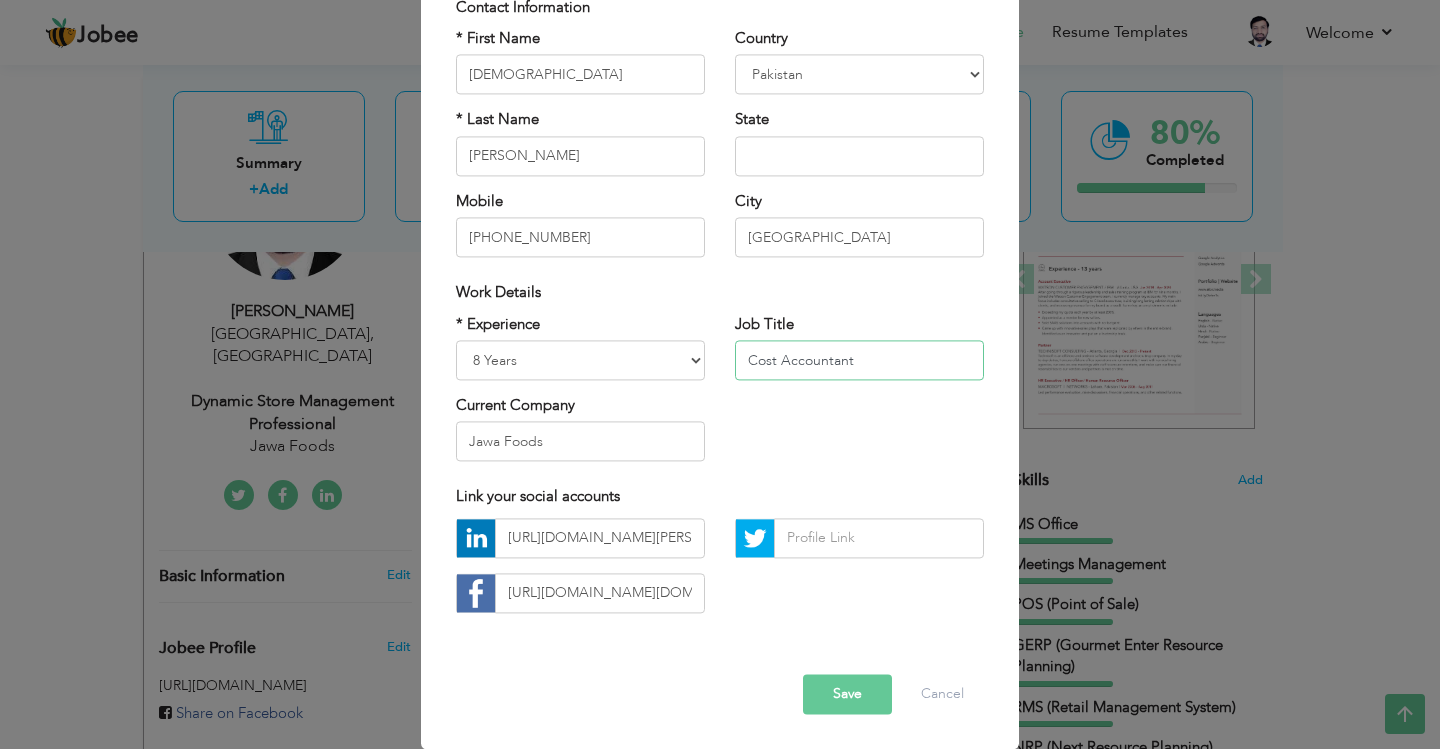 type on "Cost Accountant" 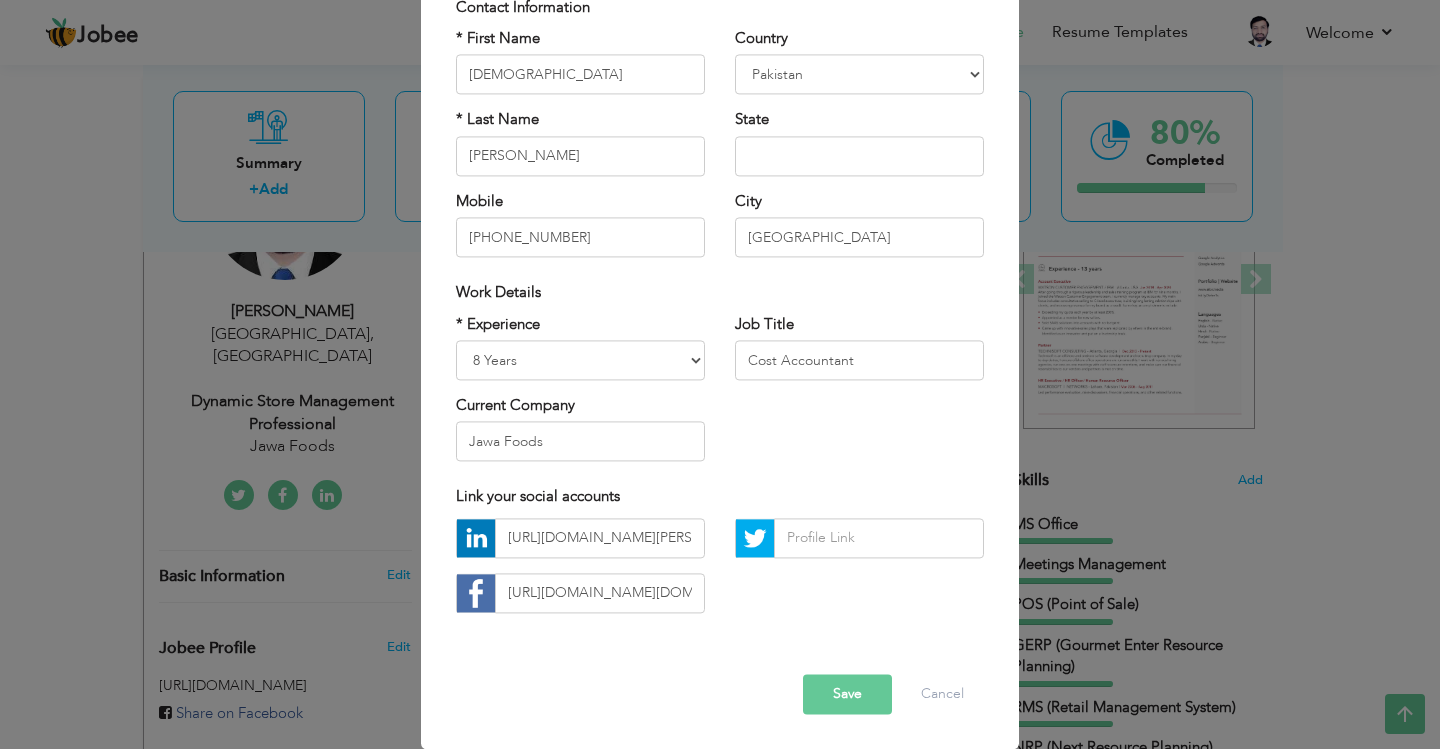 click on "Save" at bounding box center [847, 694] 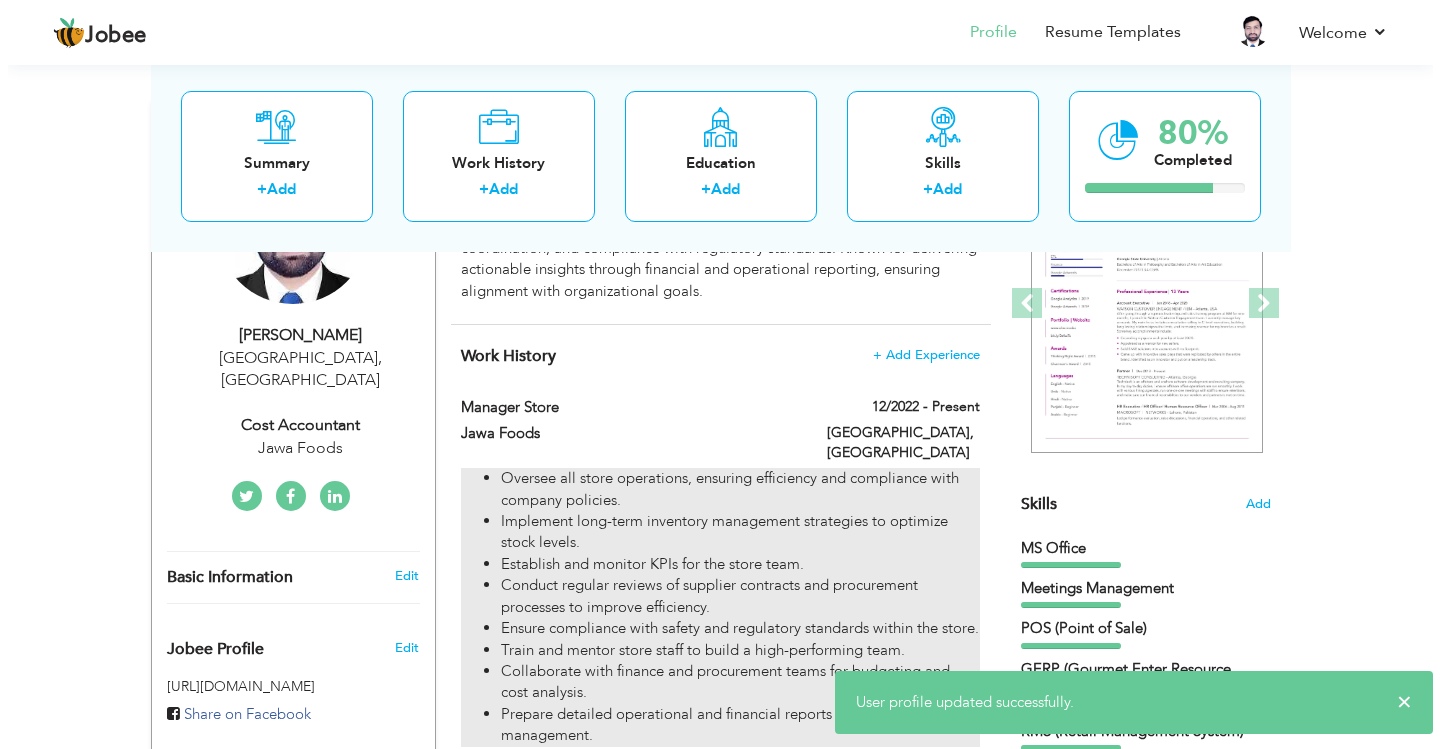 scroll, scrollTop: 300, scrollLeft: 0, axis: vertical 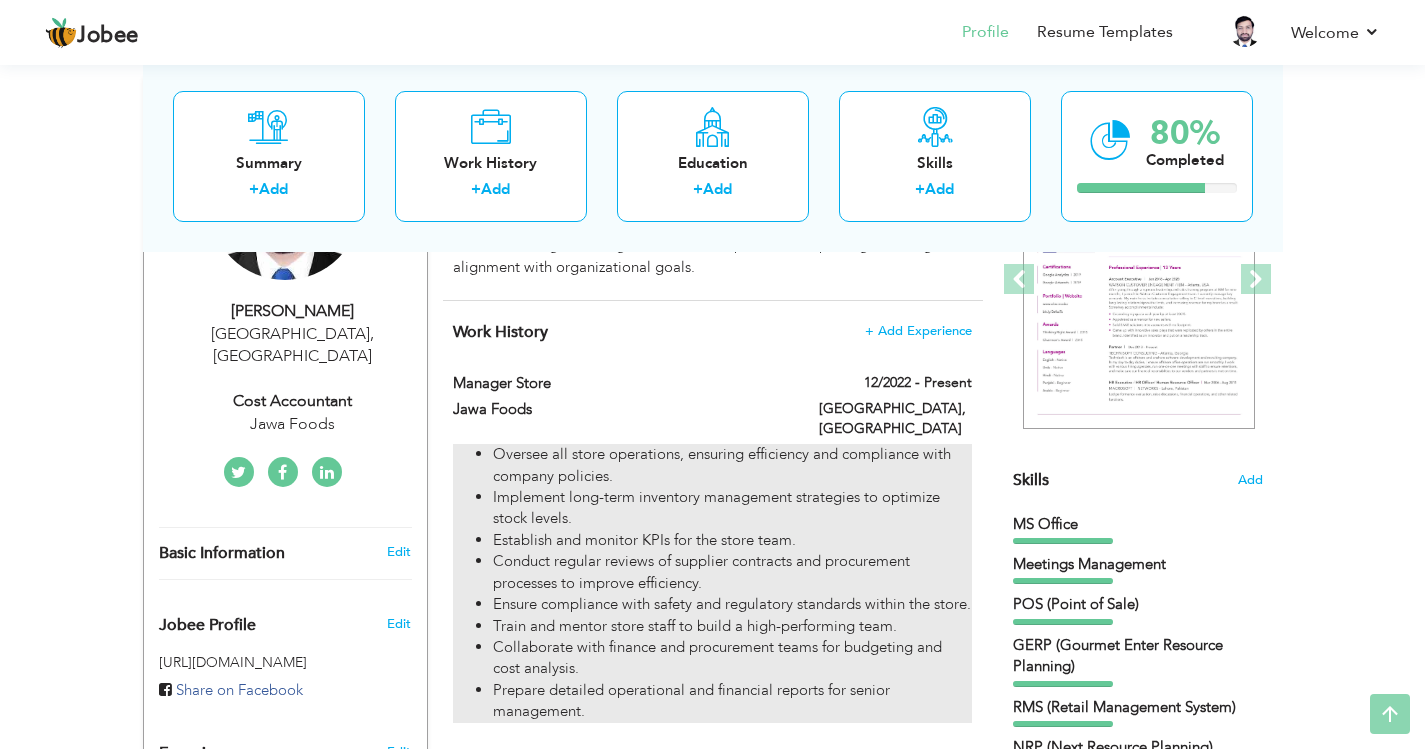 click on "Implement long-term inventory management strategies to optimize stock levels." at bounding box center [732, 508] 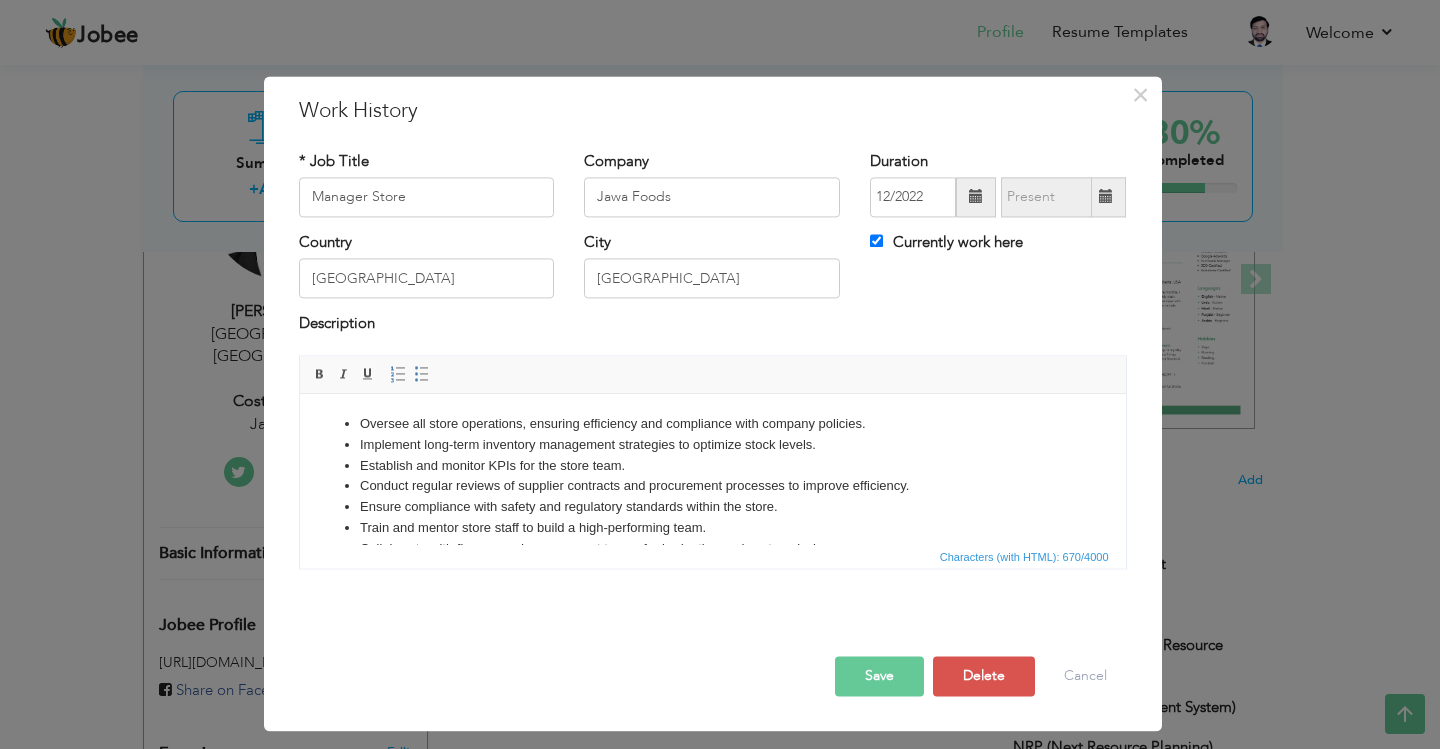 click on "Implement long-term inventory management strategies to optimize stock levels." at bounding box center [712, 445] 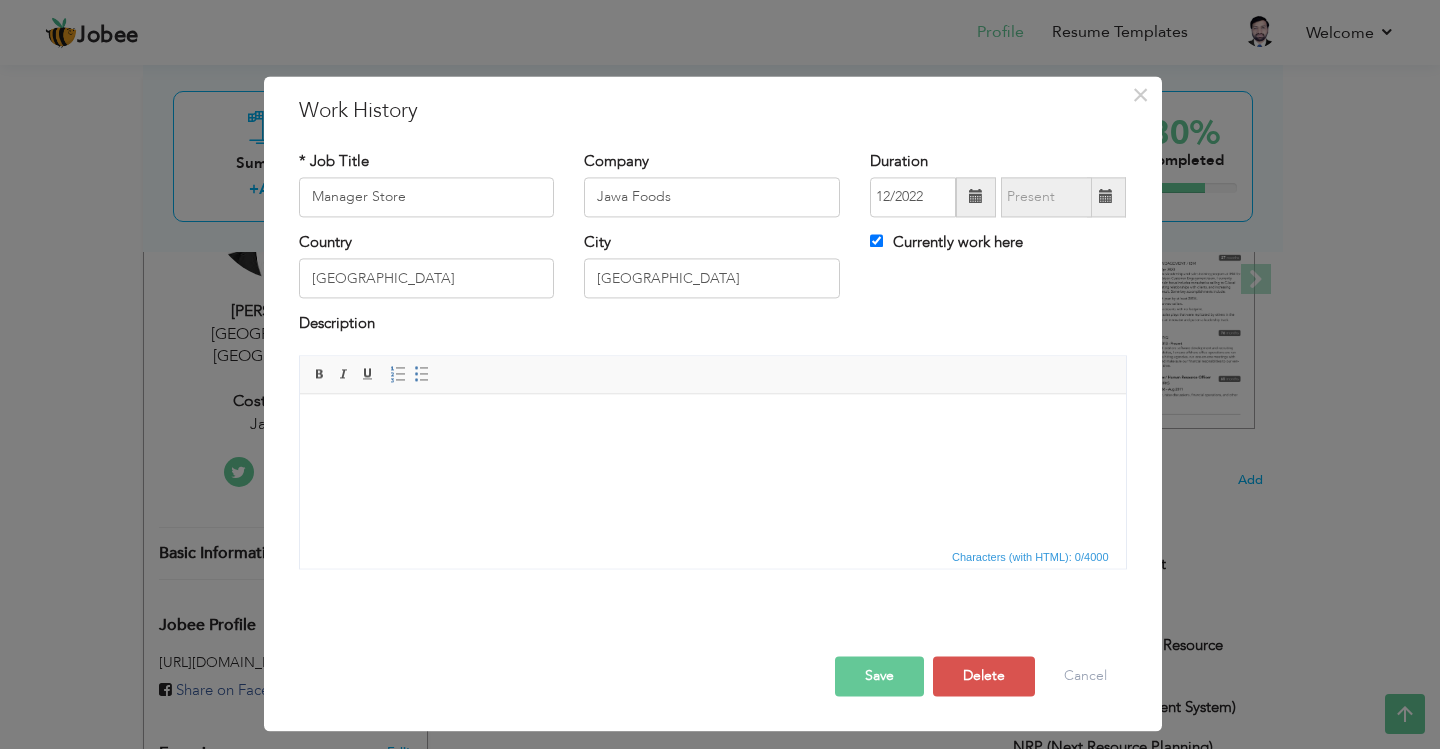 click at bounding box center (712, 424) 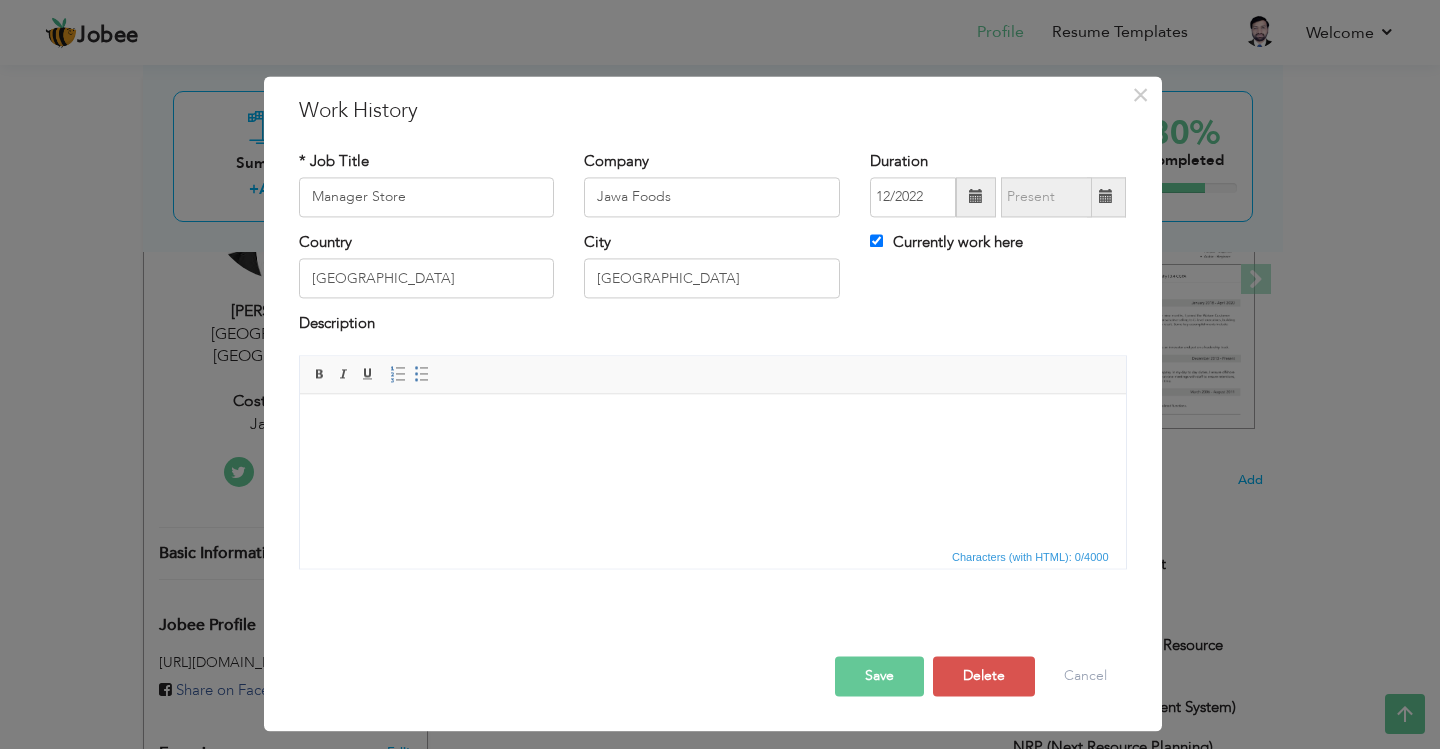 drag, startPoint x: 439, startPoint y: 439, endPoint x: 416, endPoint y: 470, distance: 38.600517 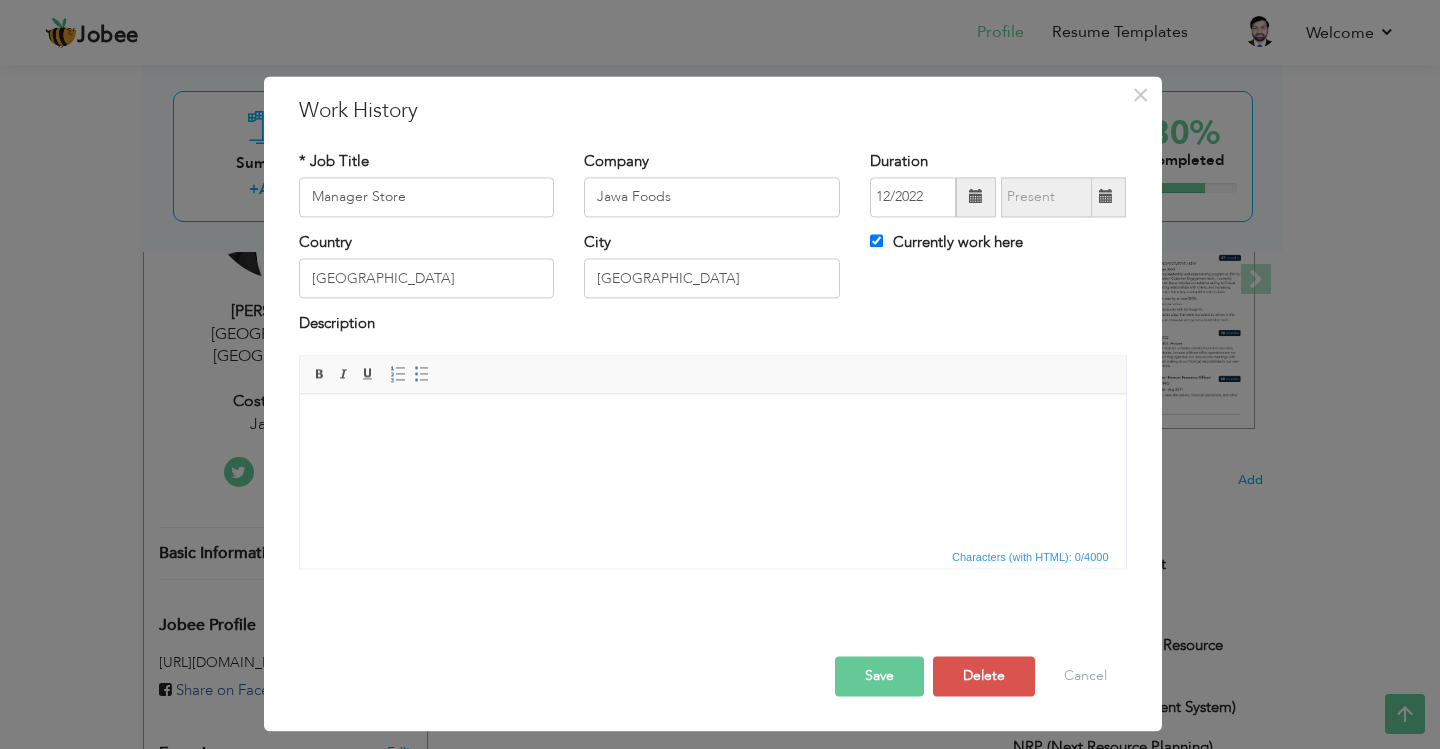click at bounding box center [712, 424] 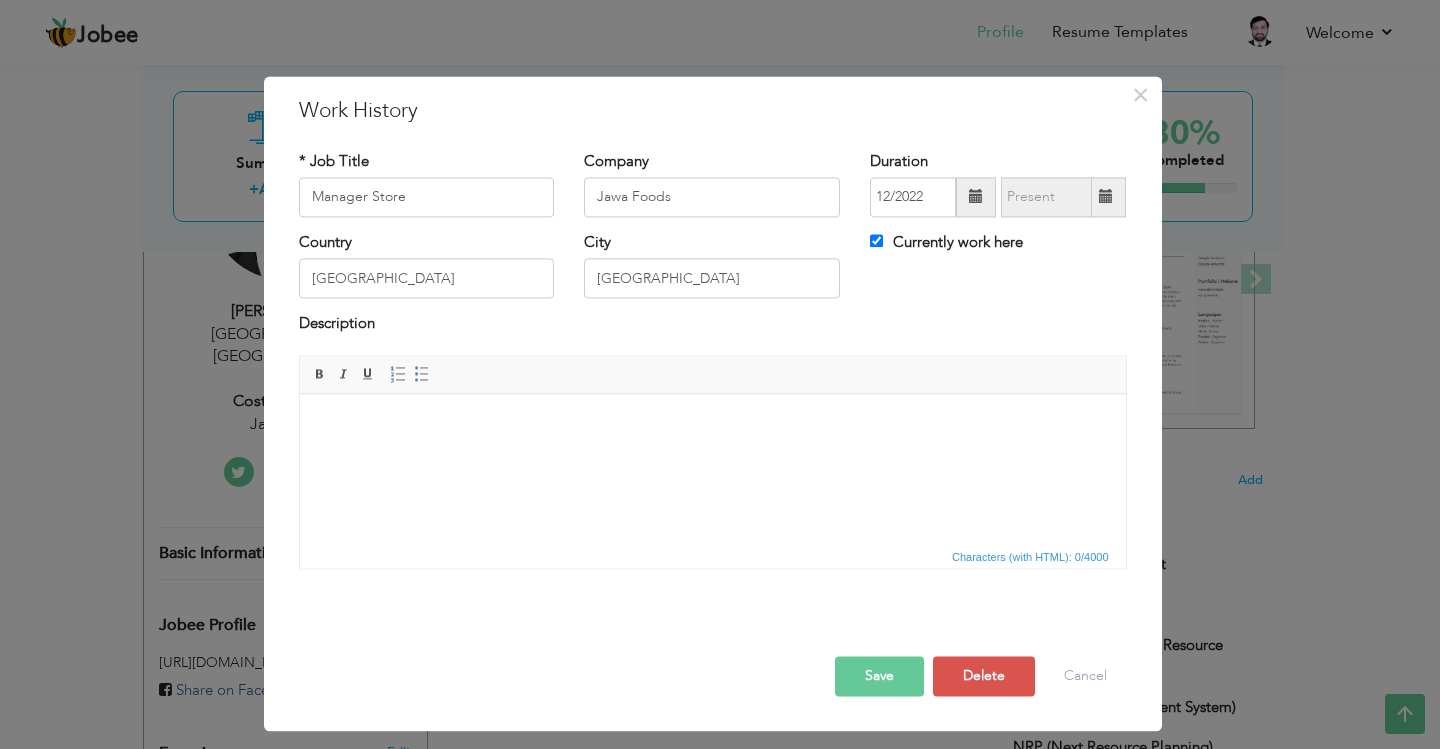 paste 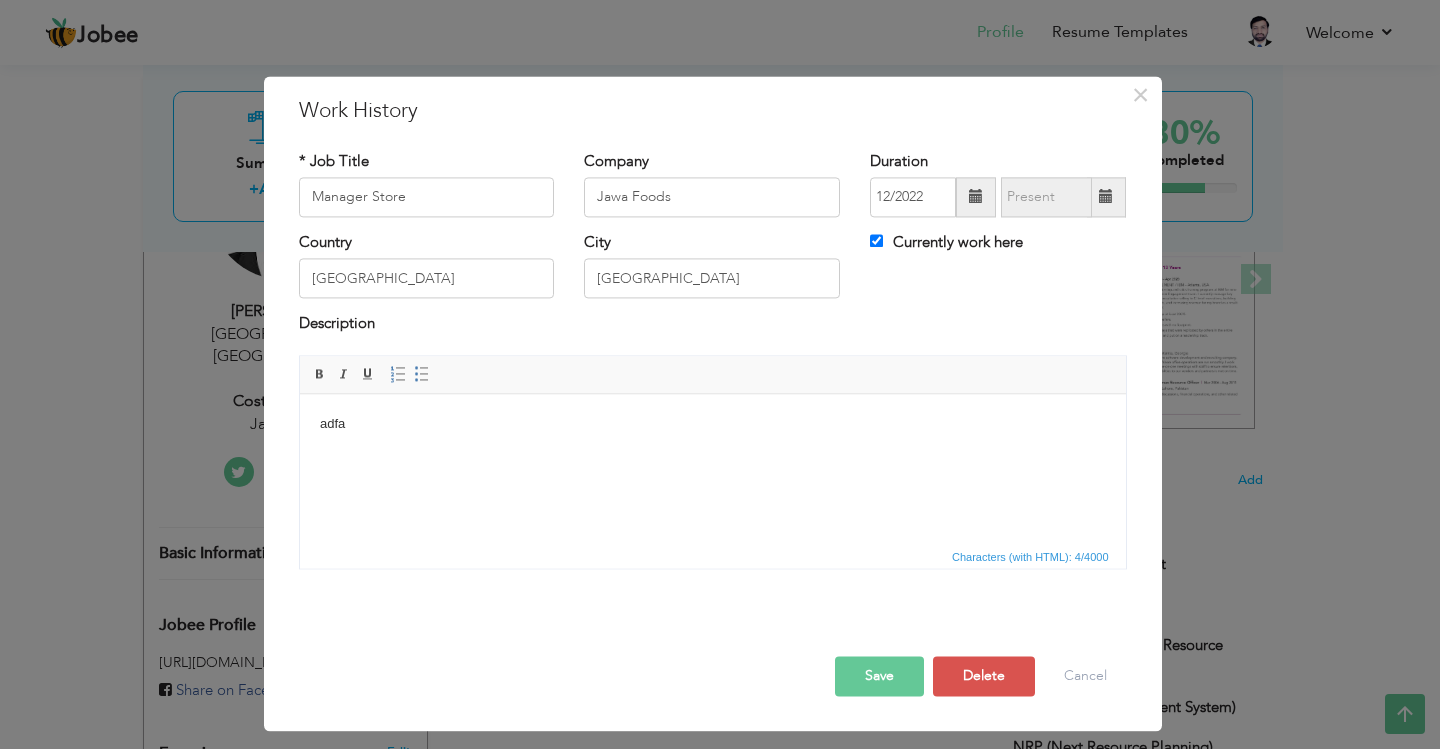 scroll, scrollTop: 0, scrollLeft: 0, axis: both 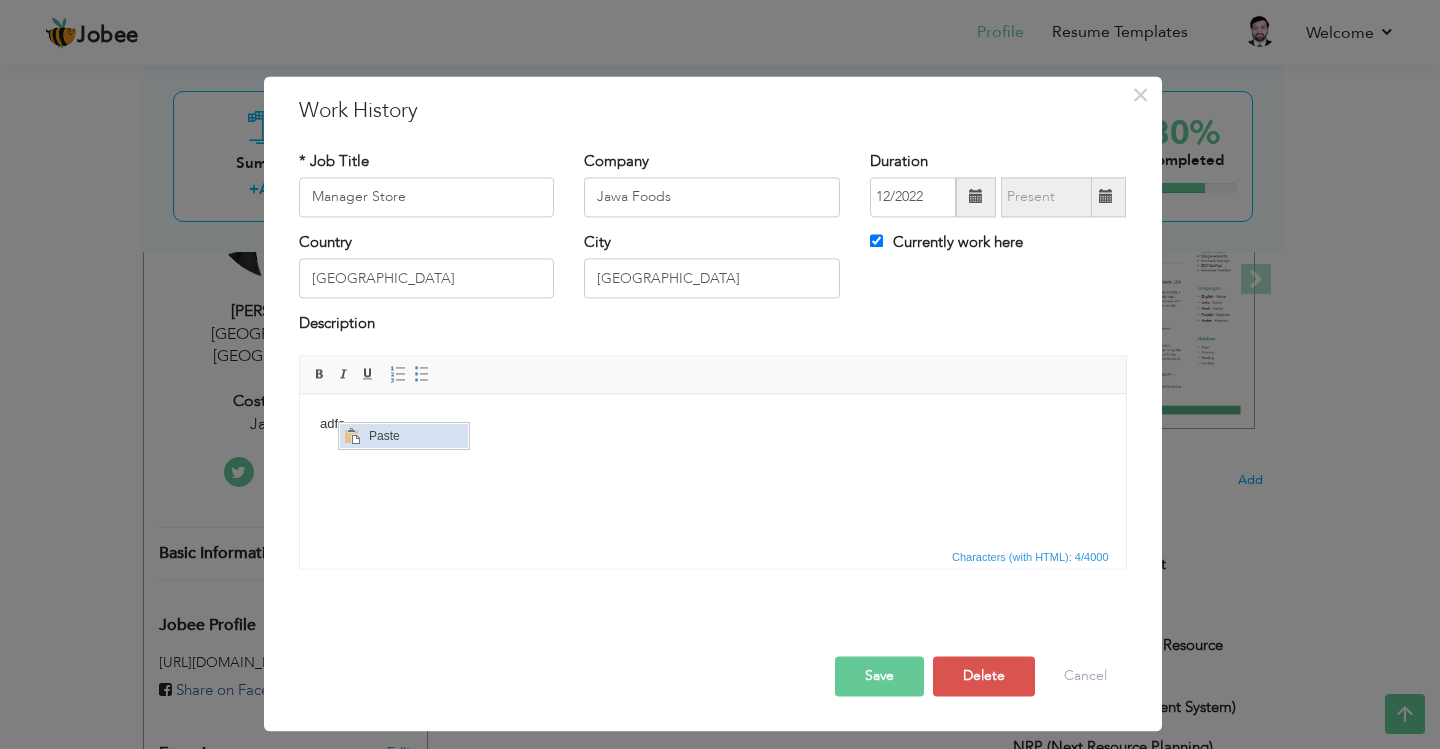 click on "Paste" at bounding box center [415, 436] 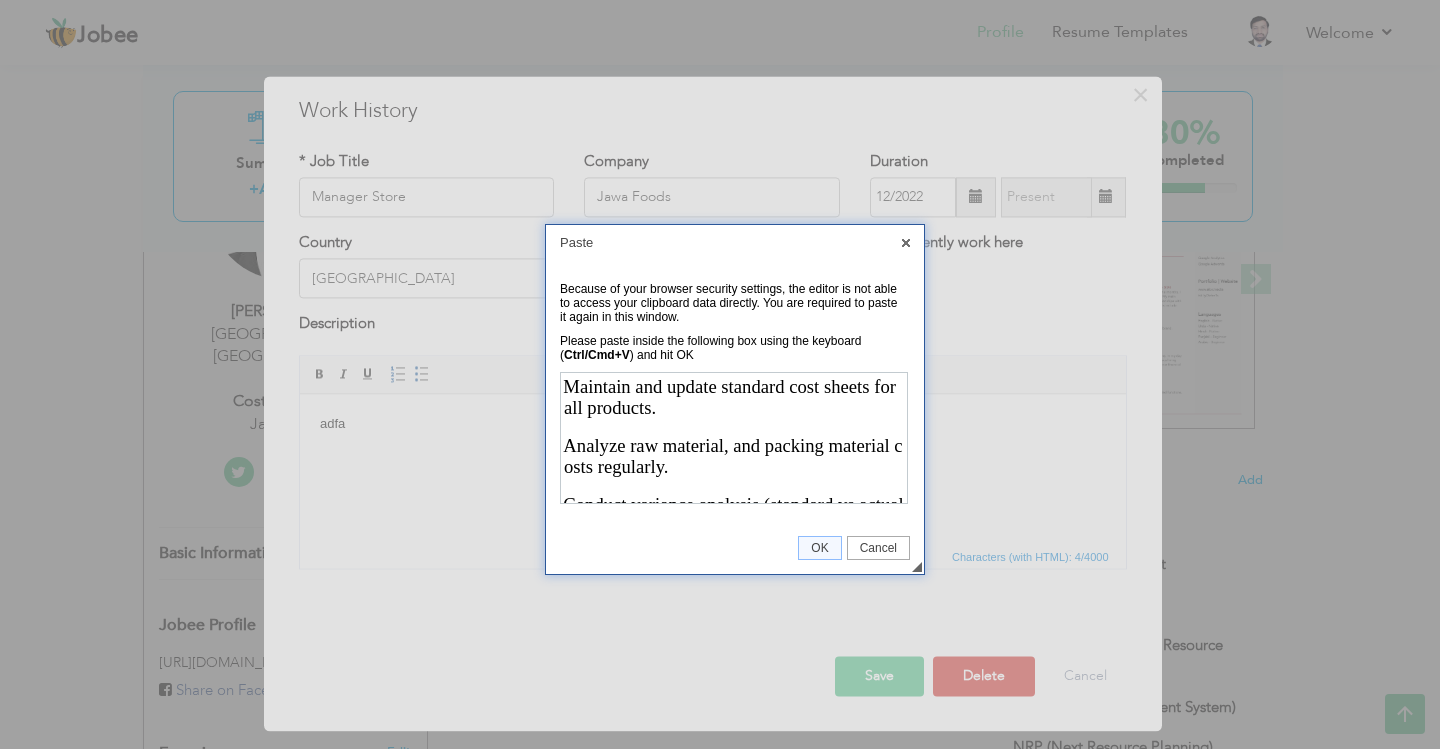 scroll, scrollTop: 0, scrollLeft: 0, axis: both 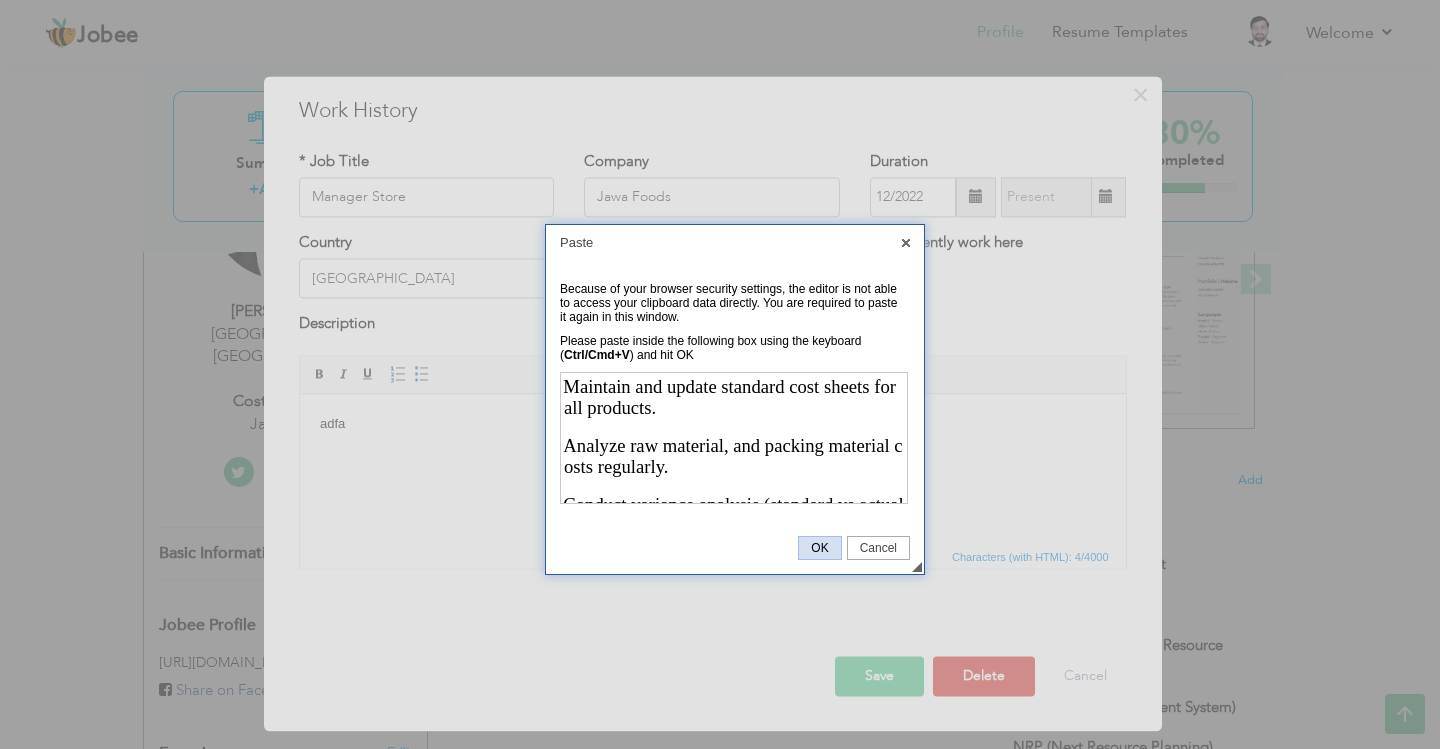 click on "OK" at bounding box center (819, 548) 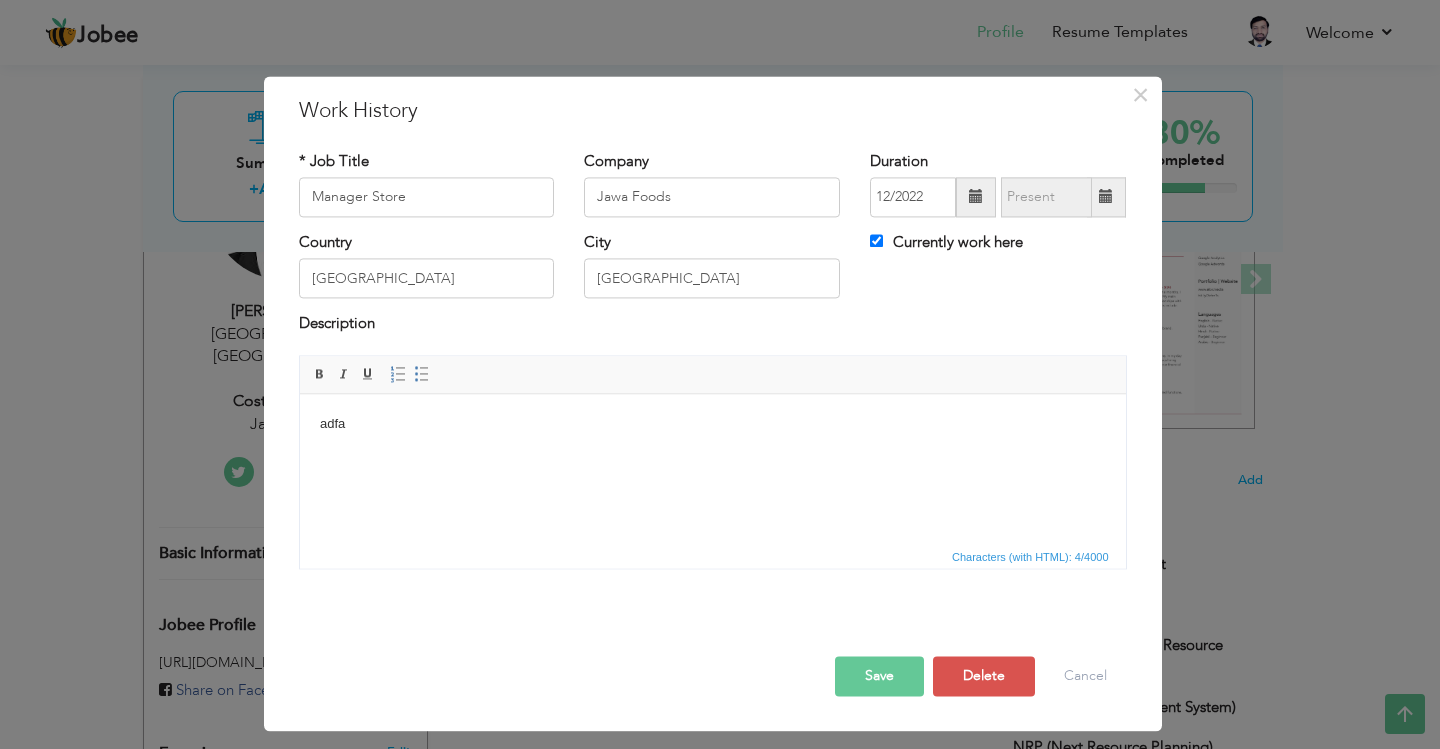 click on "adfa" at bounding box center [712, 424] 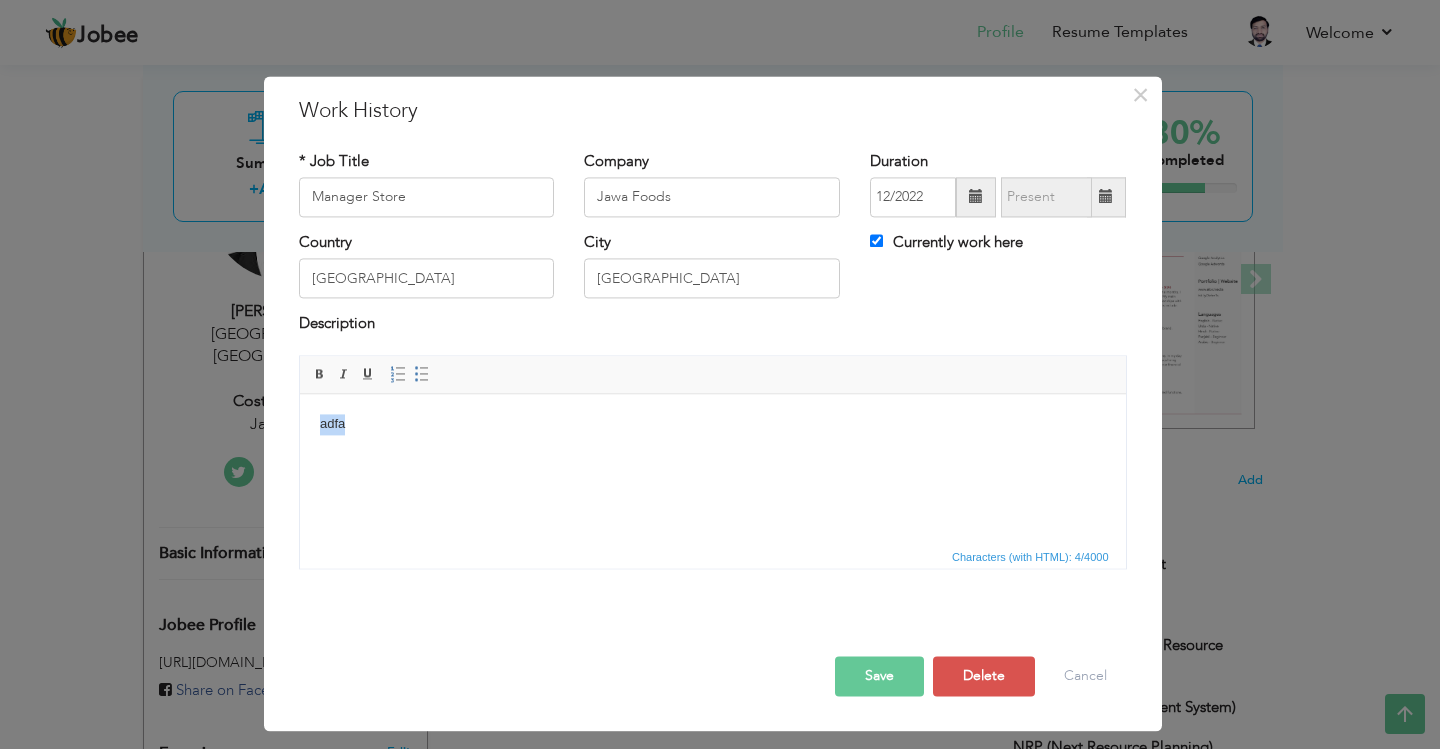click on "adfa" at bounding box center [712, 424] 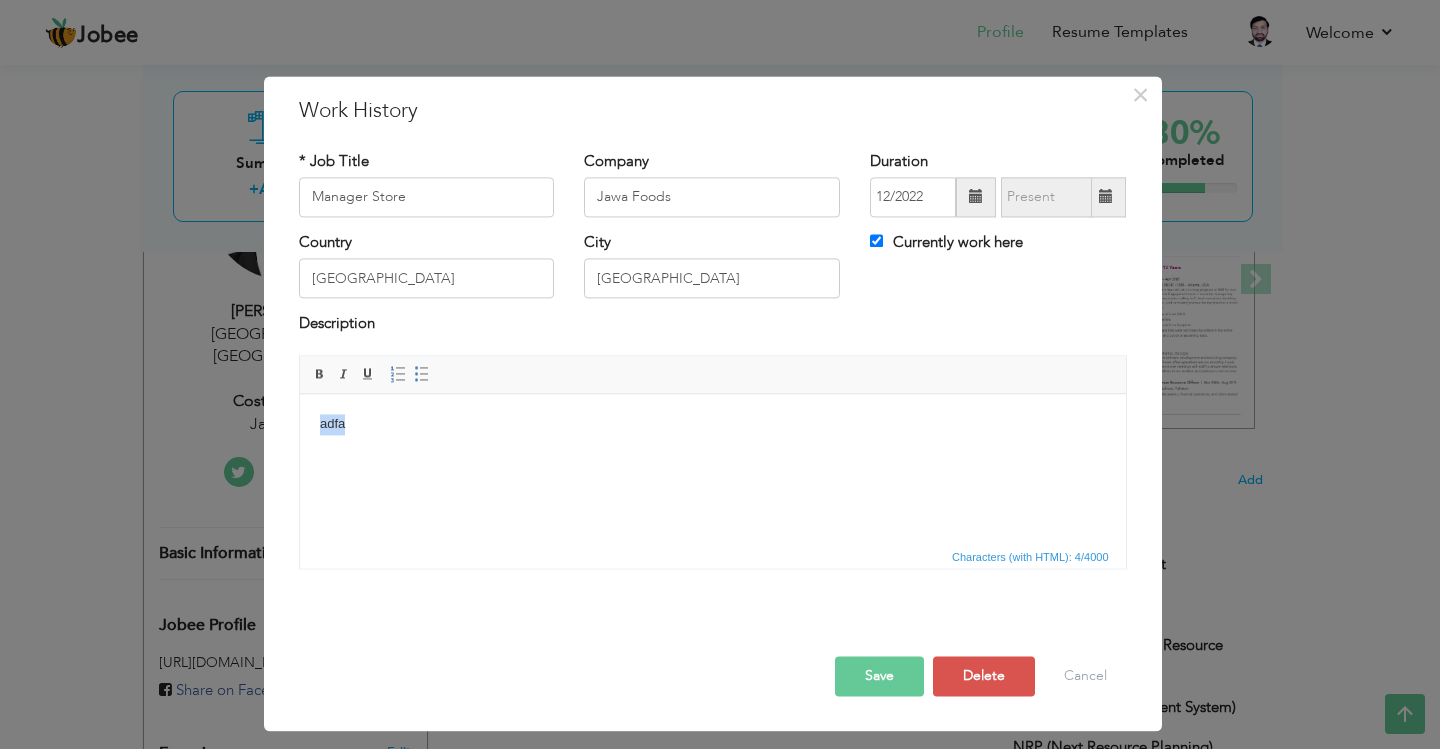 click on "adfa" at bounding box center (712, 424) 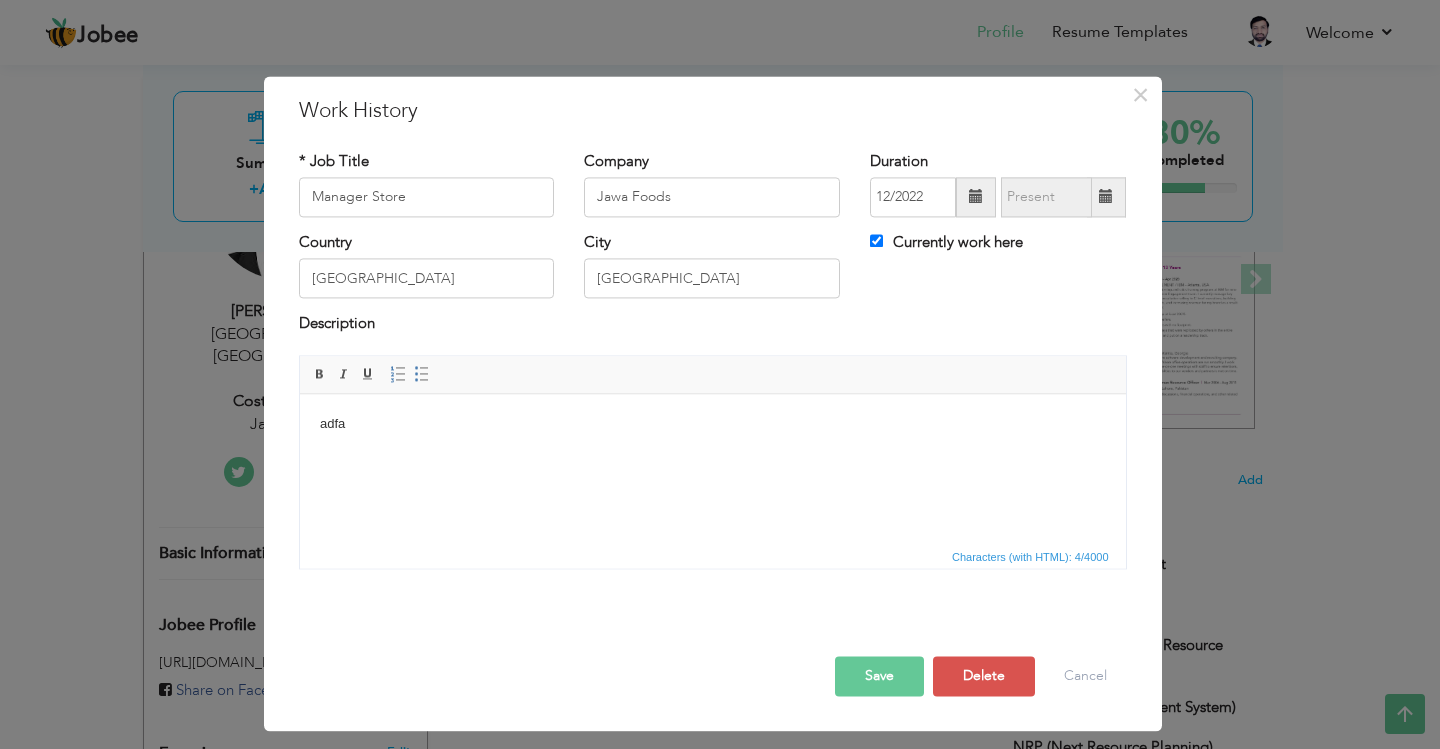 click on "adfa" at bounding box center [712, 424] 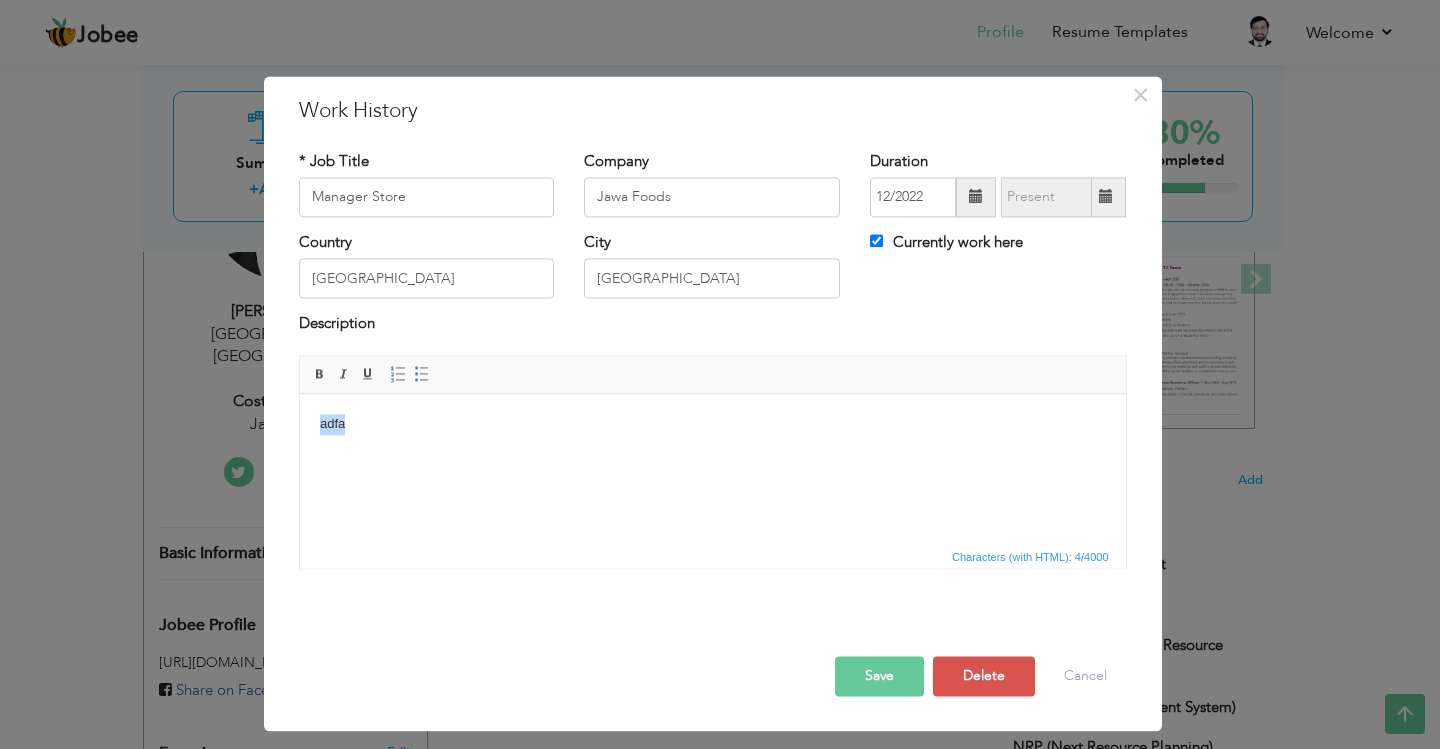 click on "adfa" at bounding box center [712, 424] 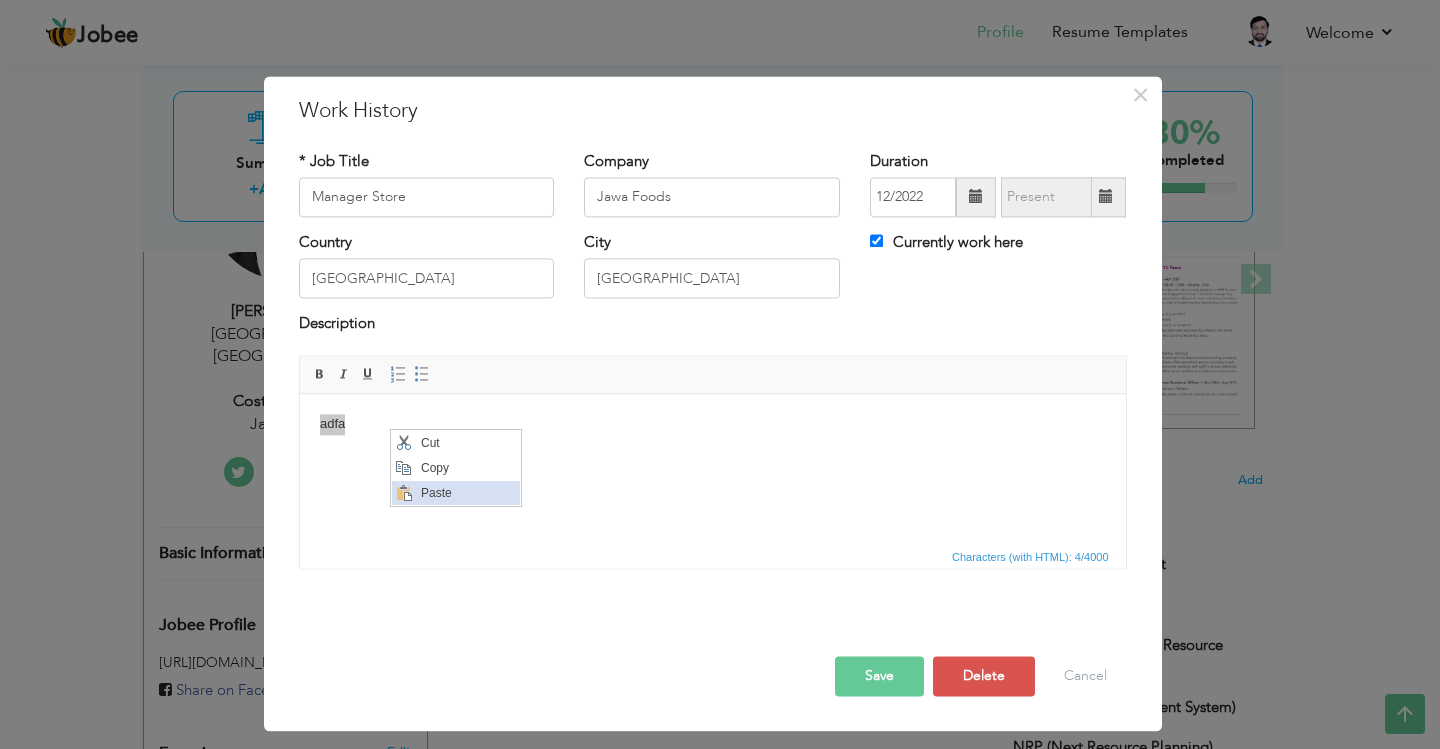 click on "Paste" at bounding box center (467, 493) 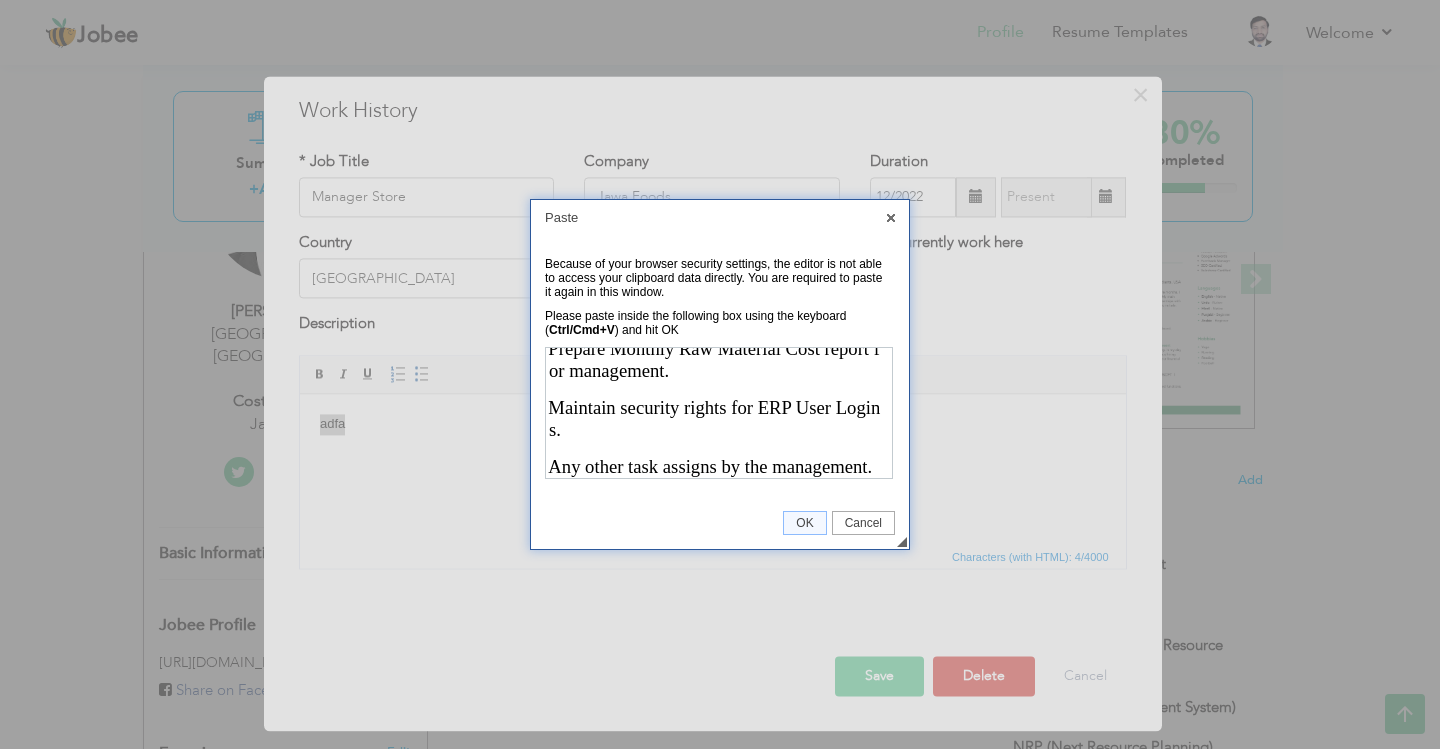scroll, scrollTop: 854, scrollLeft: 0, axis: vertical 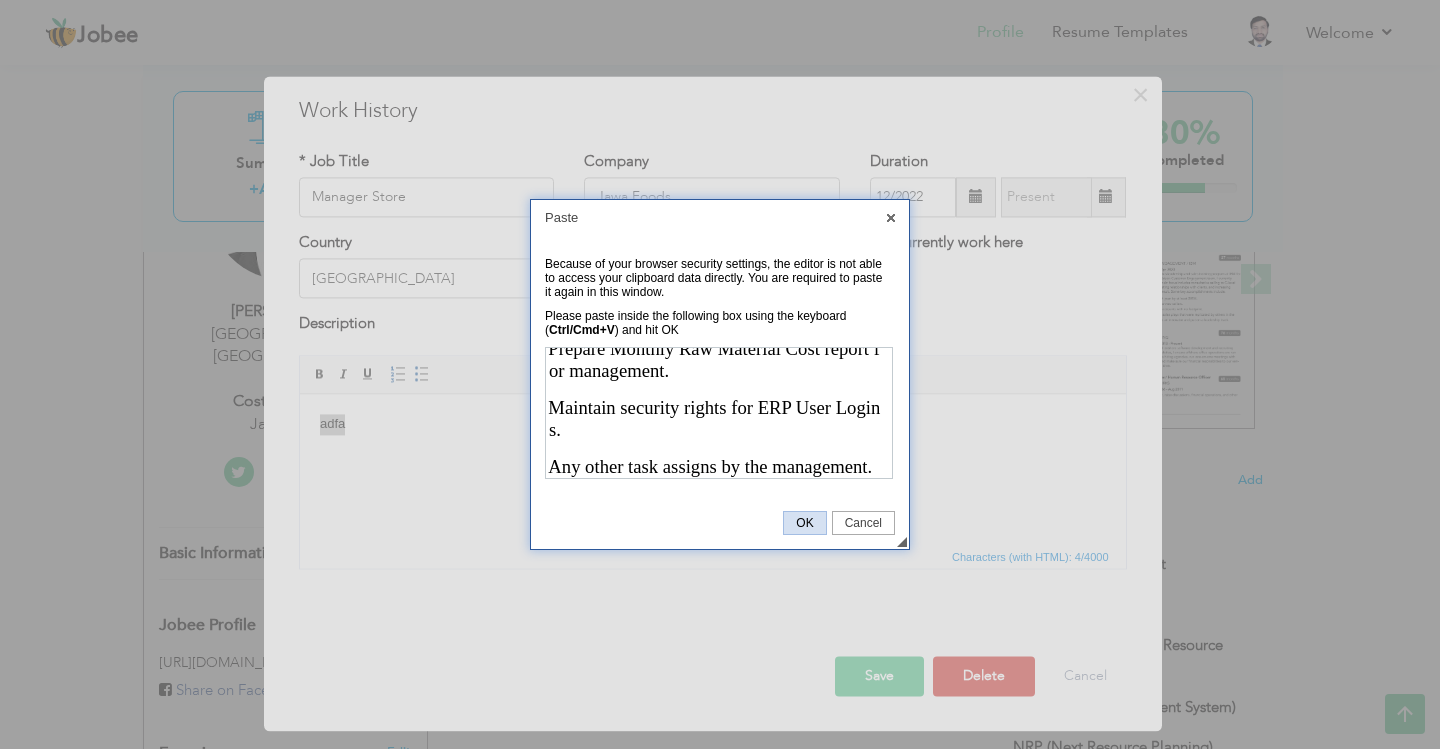 click on "OK" at bounding box center (804, 523) 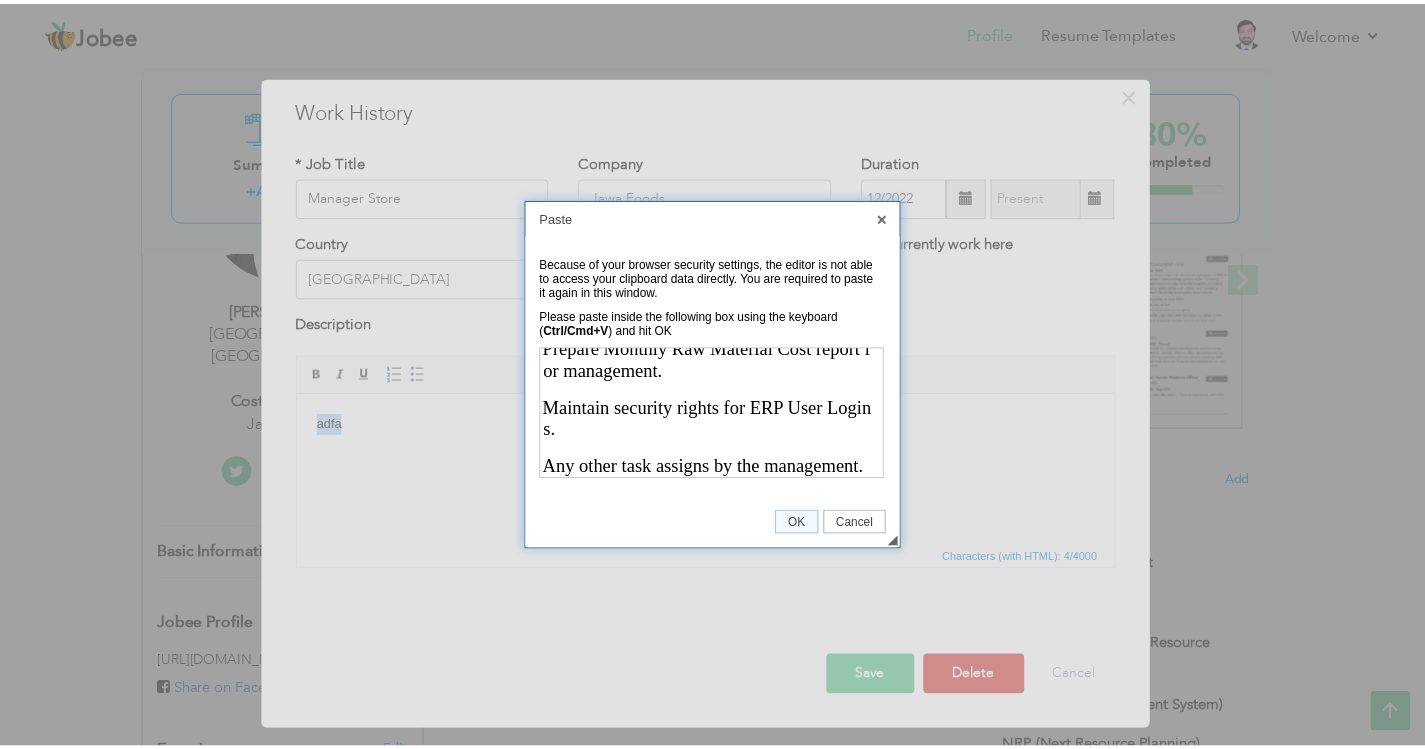 scroll, scrollTop: 0, scrollLeft: 0, axis: both 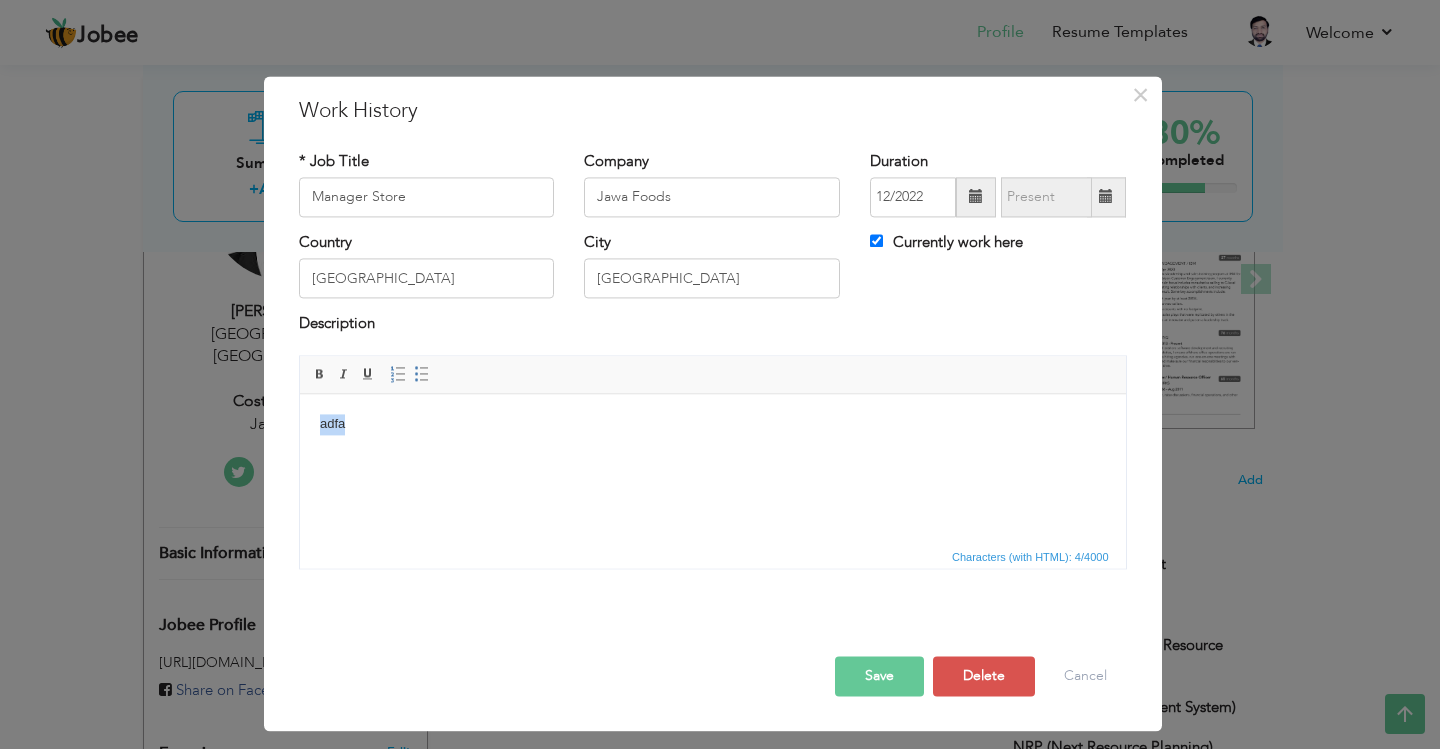 click on "adfa" at bounding box center (712, 424) 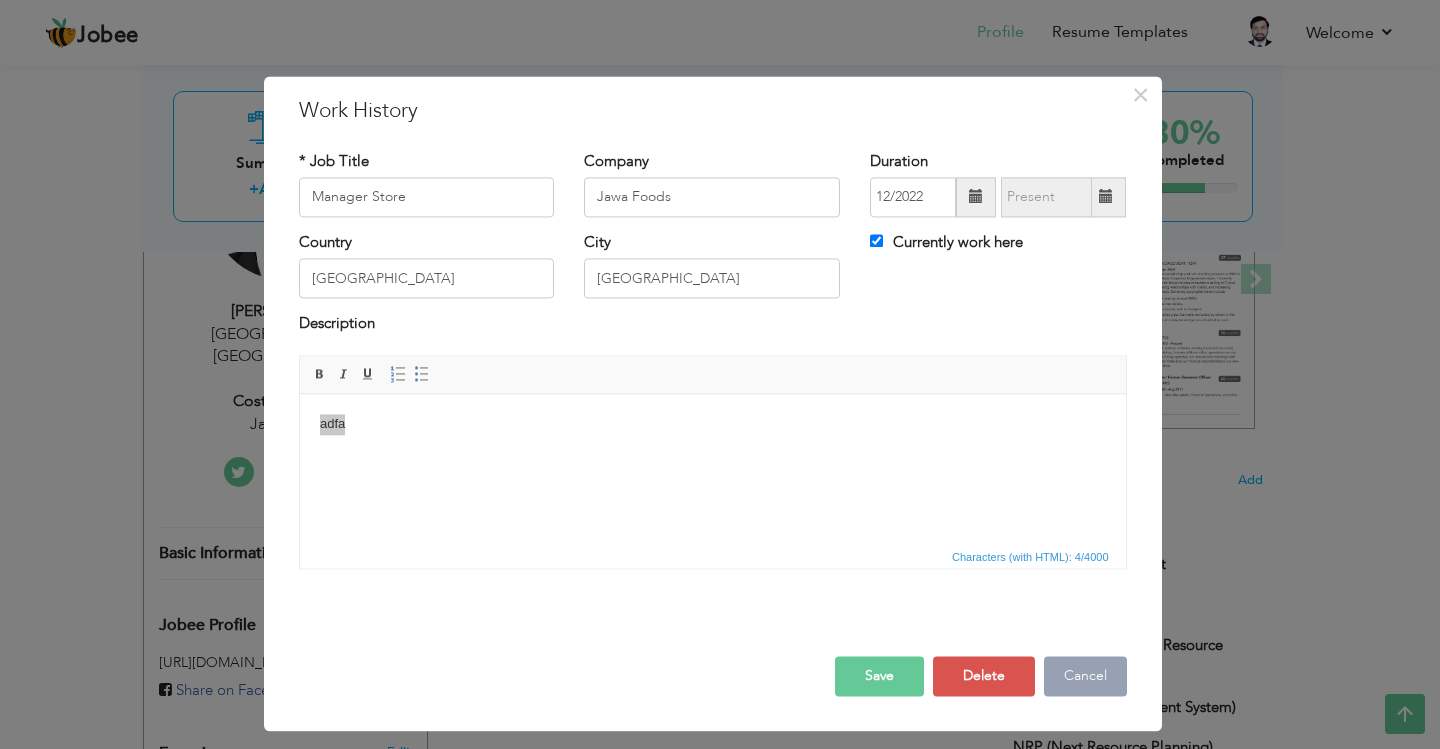 click on "Cancel" at bounding box center (1085, 676) 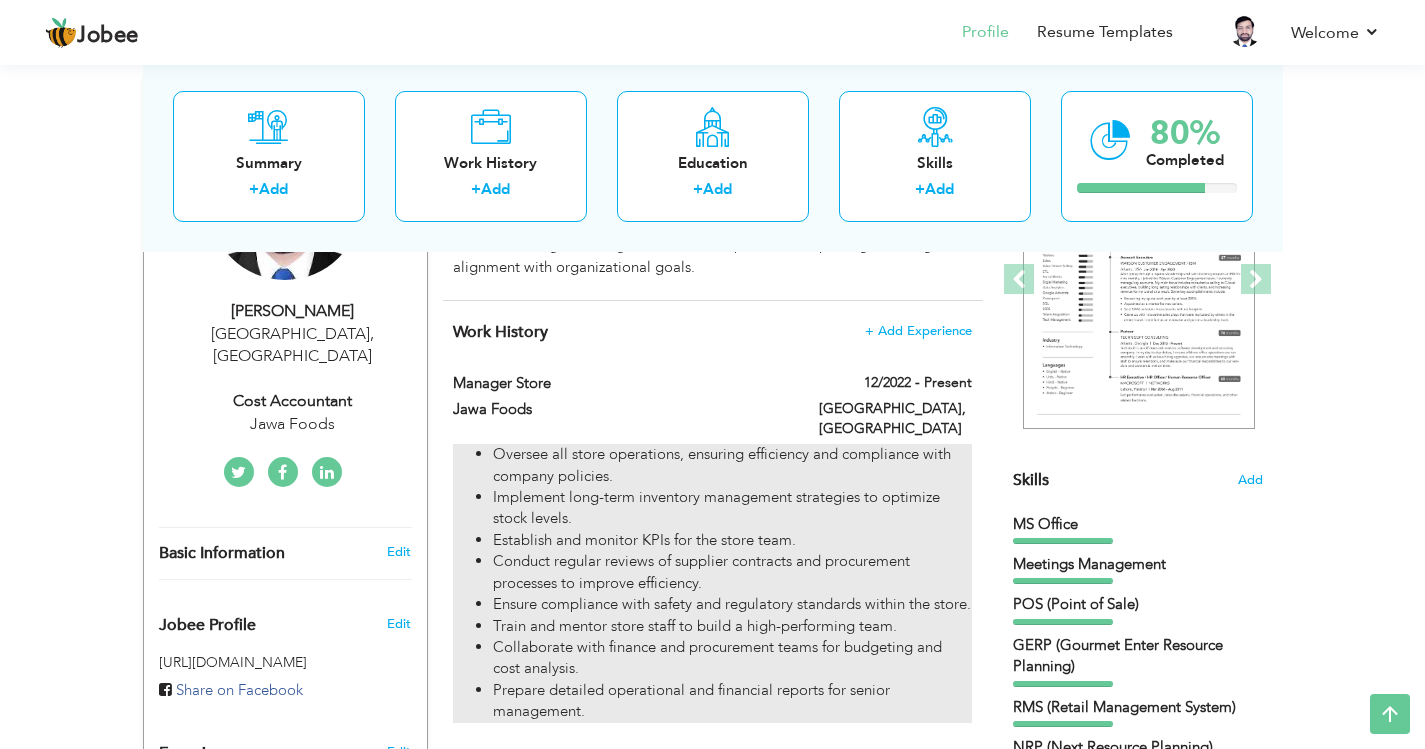 click on "Oversee all store operations, ensuring efficiency and compliance with company policies." at bounding box center (732, 465) 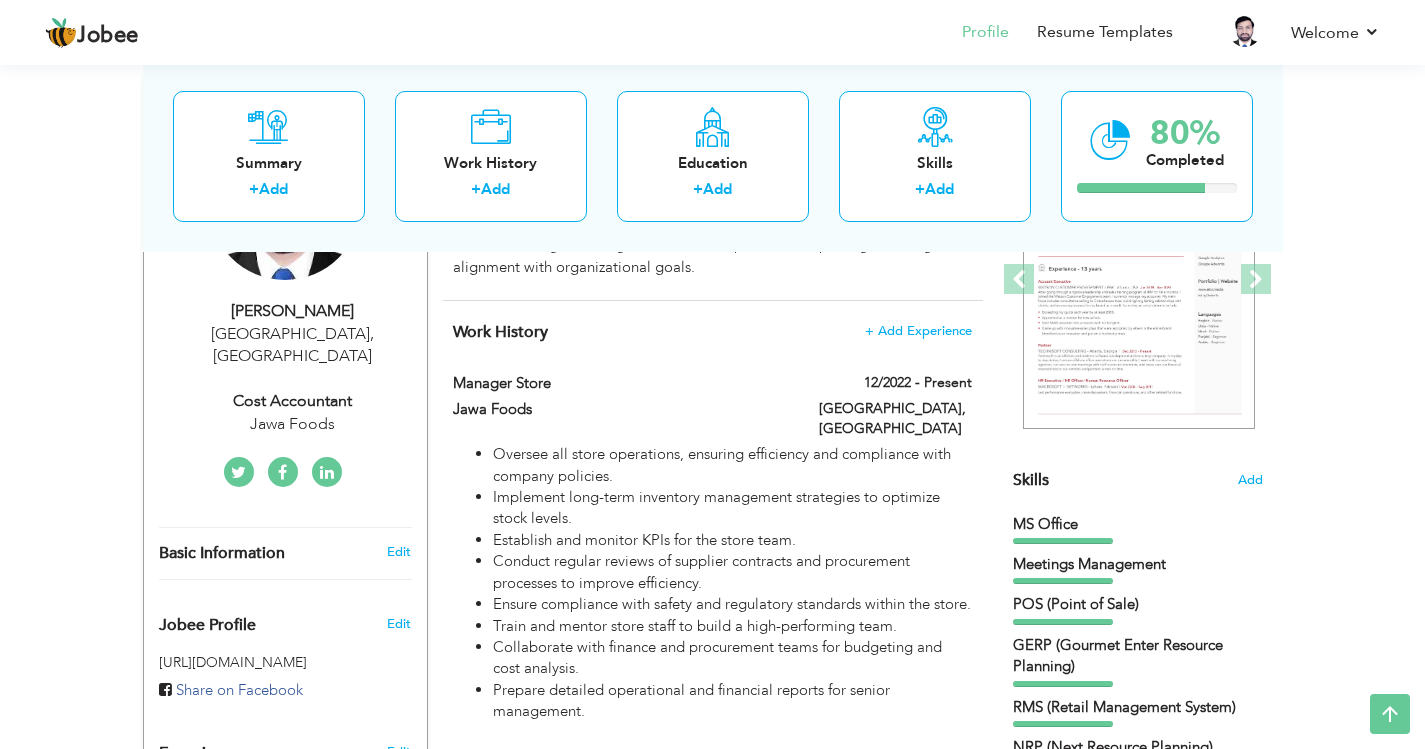scroll, scrollTop: 200, scrollLeft: 0, axis: vertical 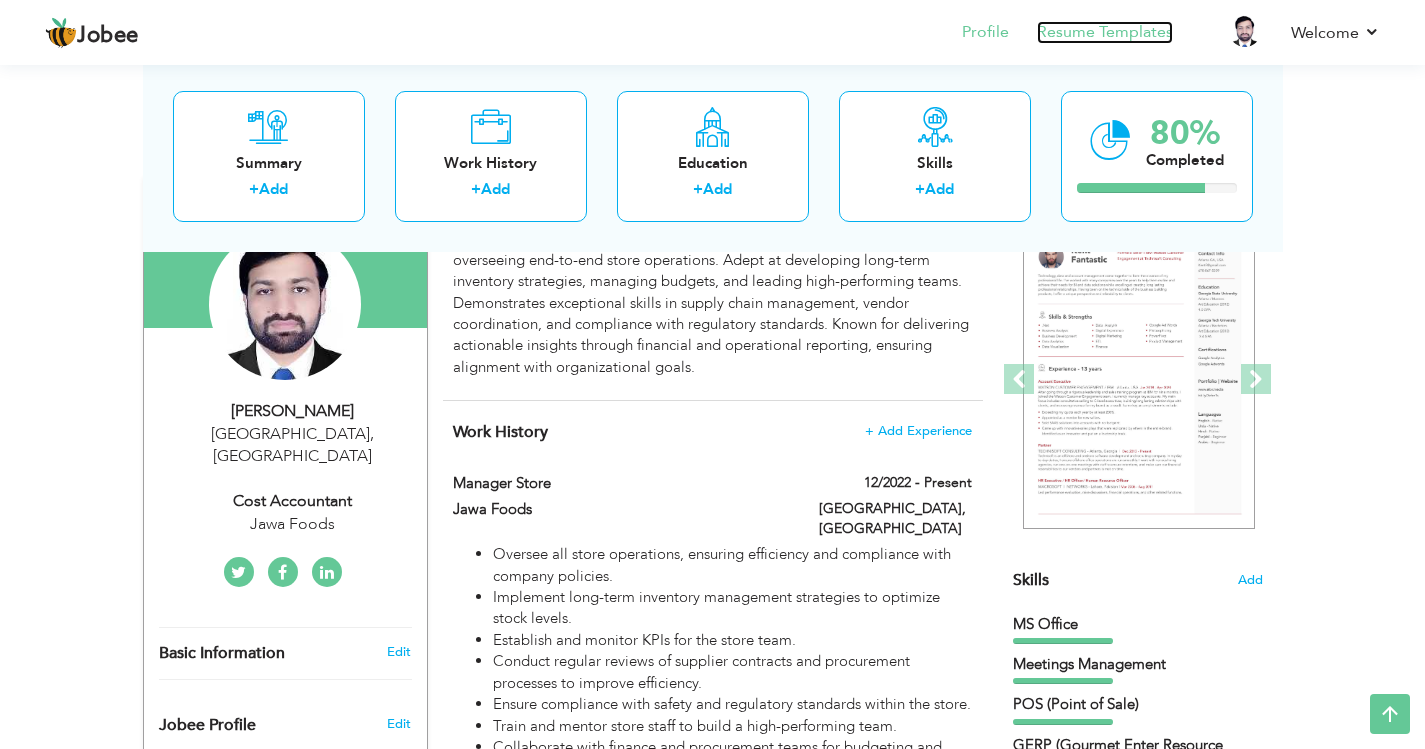 click on "Resume Templates" at bounding box center [1105, 32] 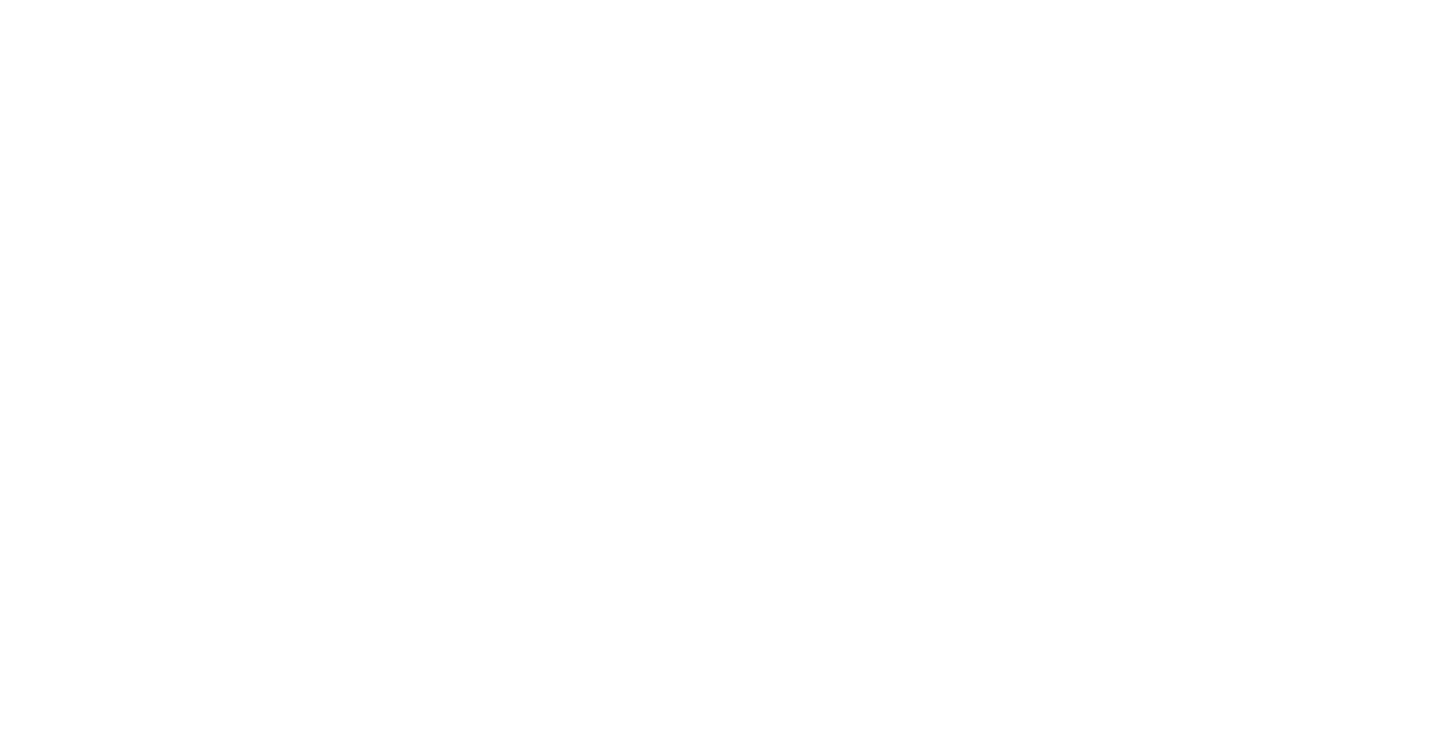 scroll, scrollTop: 0, scrollLeft: 0, axis: both 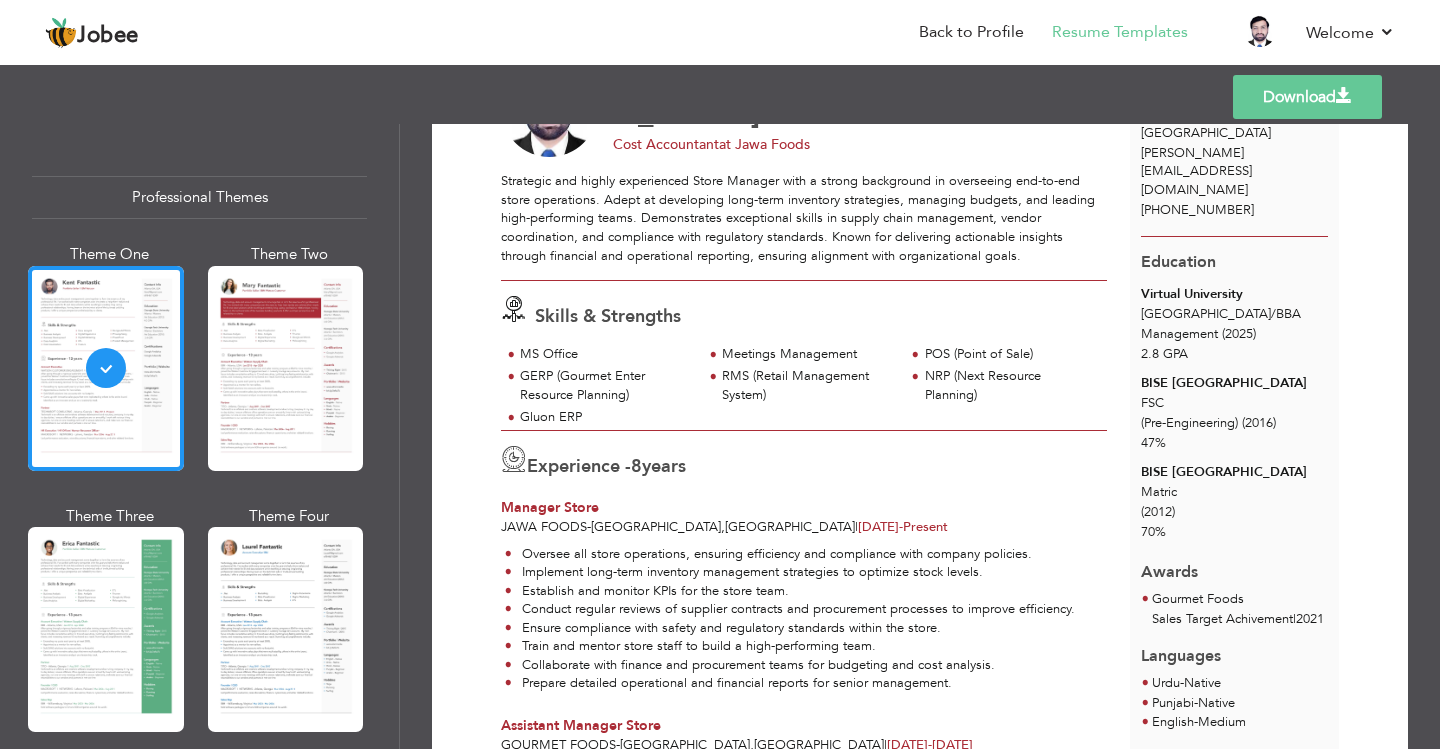 click on "Download" at bounding box center (1307, 97) 